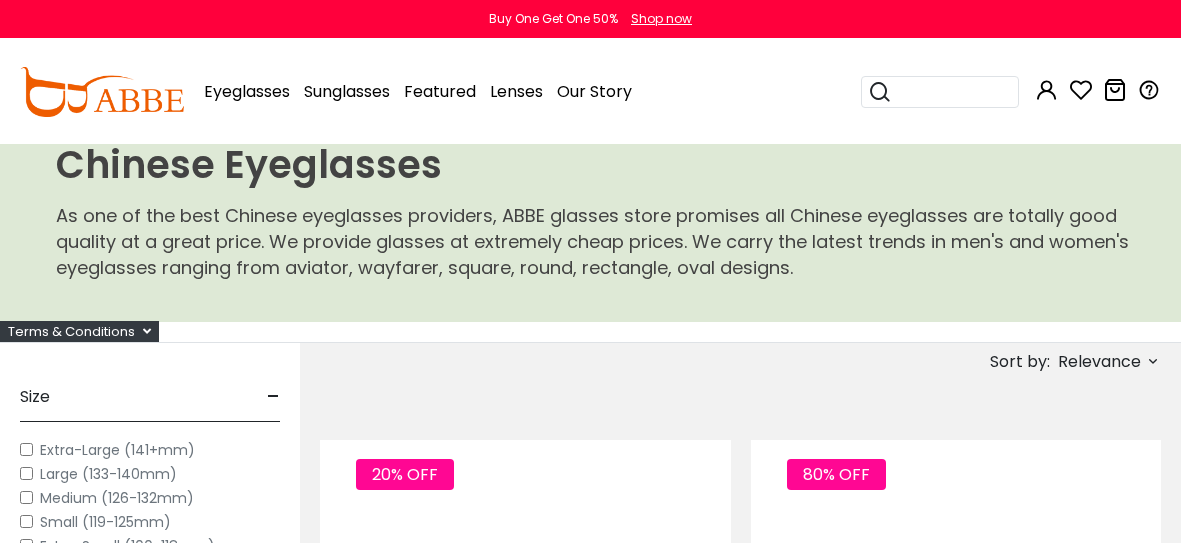 scroll, scrollTop: 0, scrollLeft: 0, axis: both 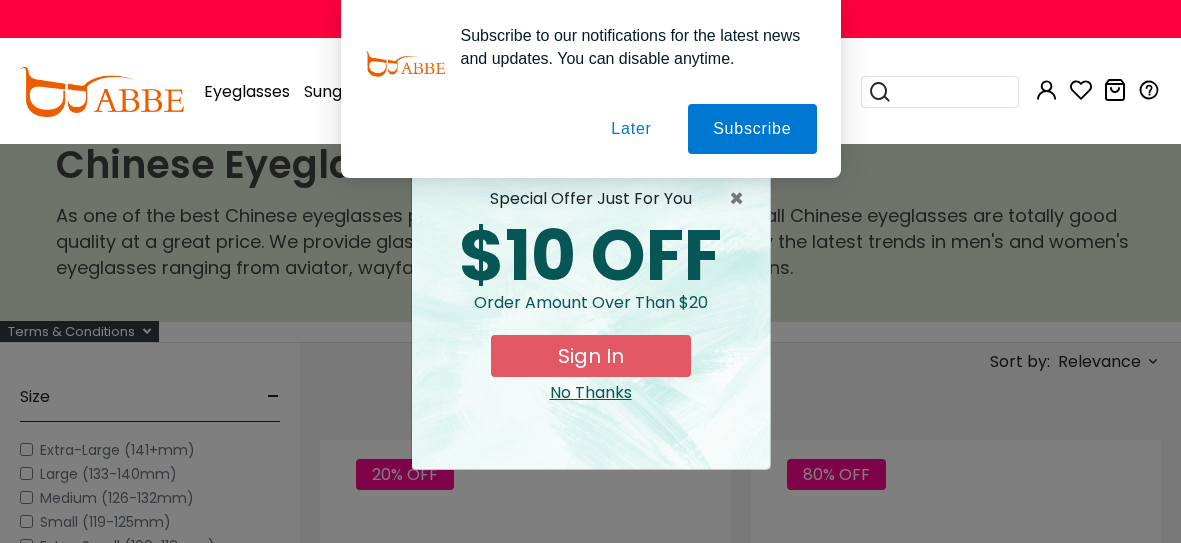 click on "Later" at bounding box center (0, 0) 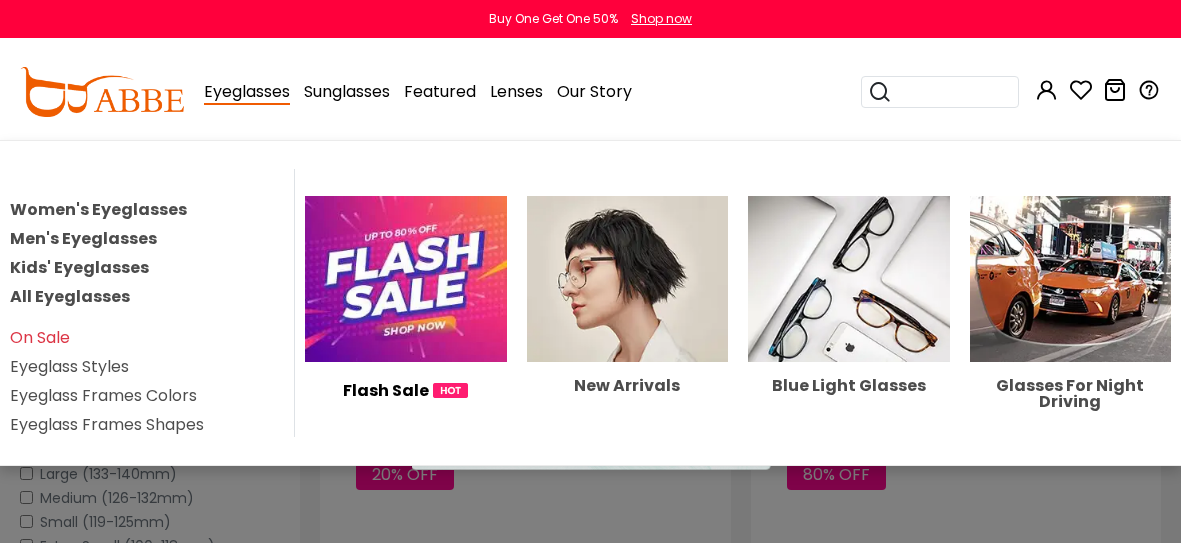 click on "Eyeglasses" at bounding box center [247, 92] 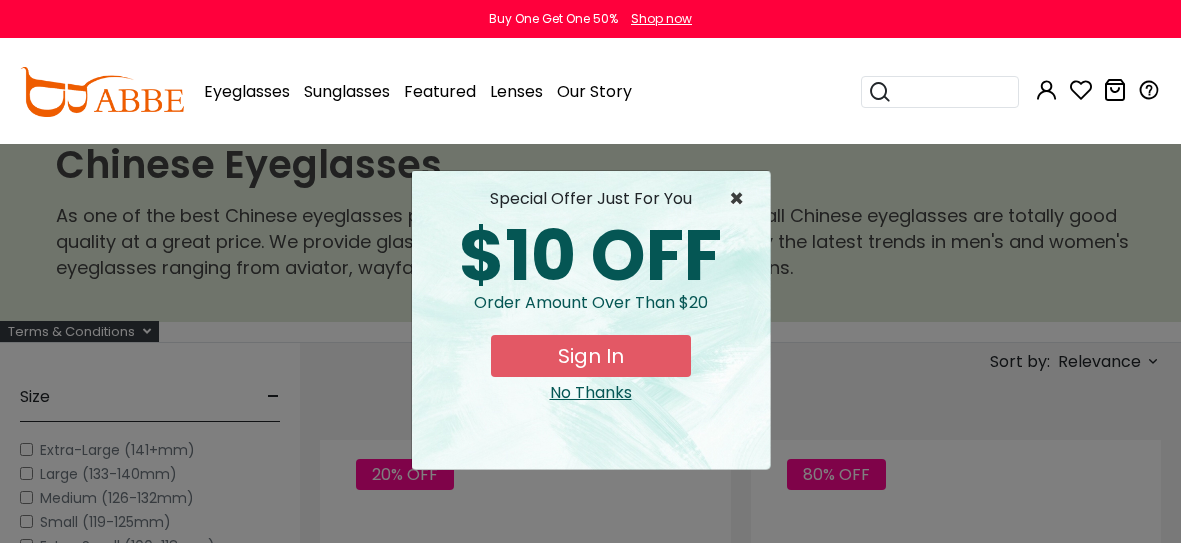 click on "×" at bounding box center (741, 199) 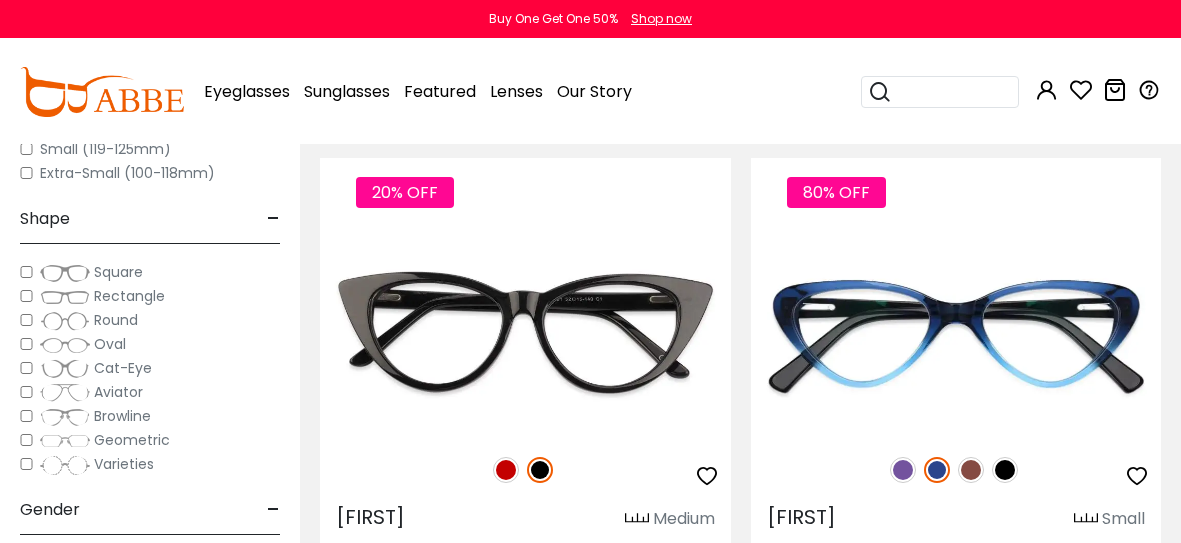 scroll, scrollTop: 283, scrollLeft: 0, axis: vertical 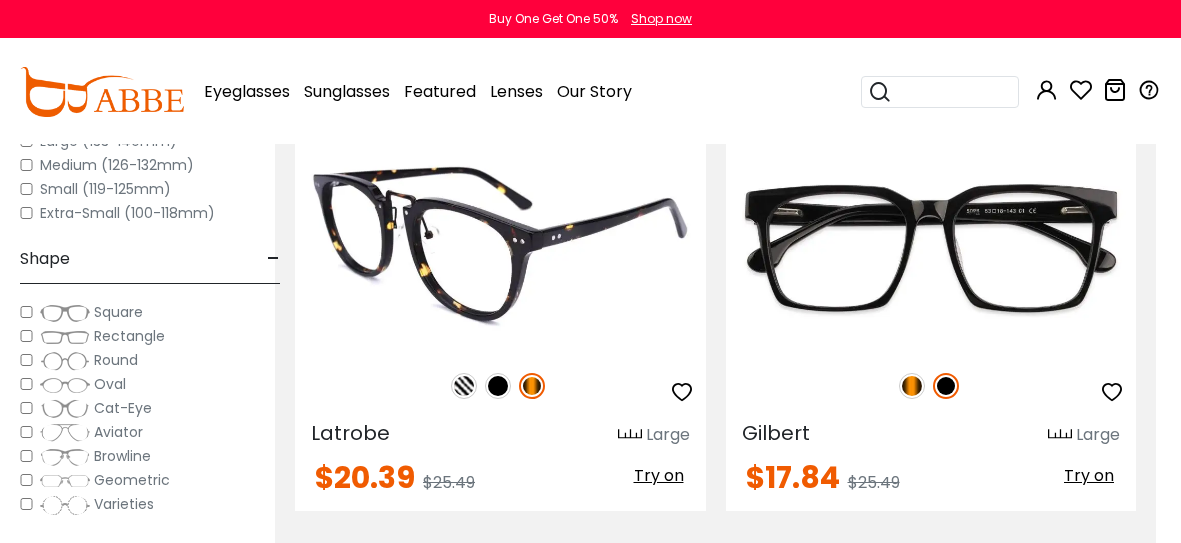 click at bounding box center (464, 386) 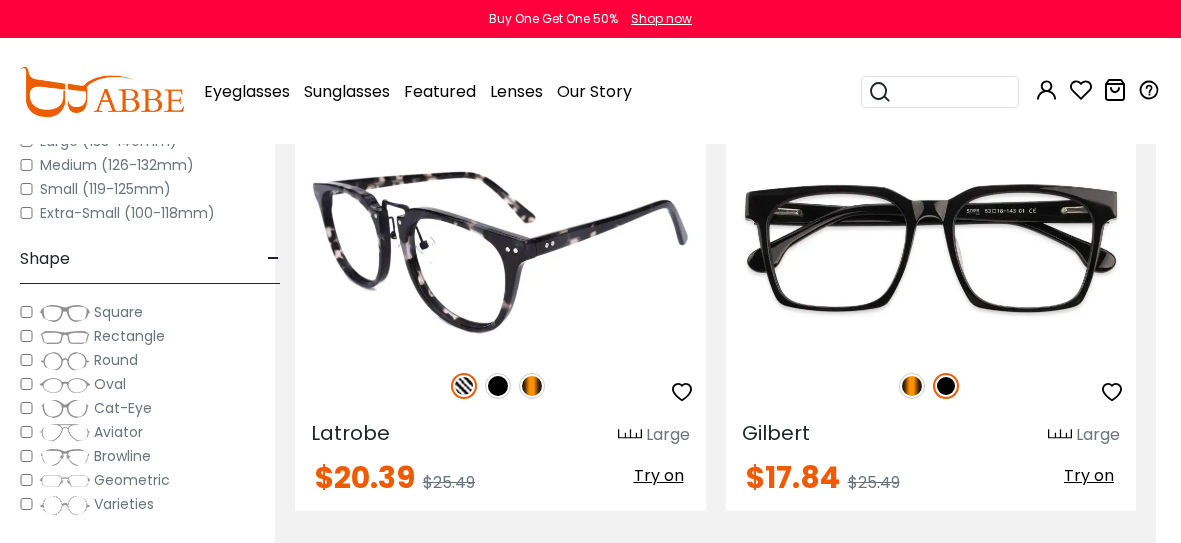 click at bounding box center [498, 386] 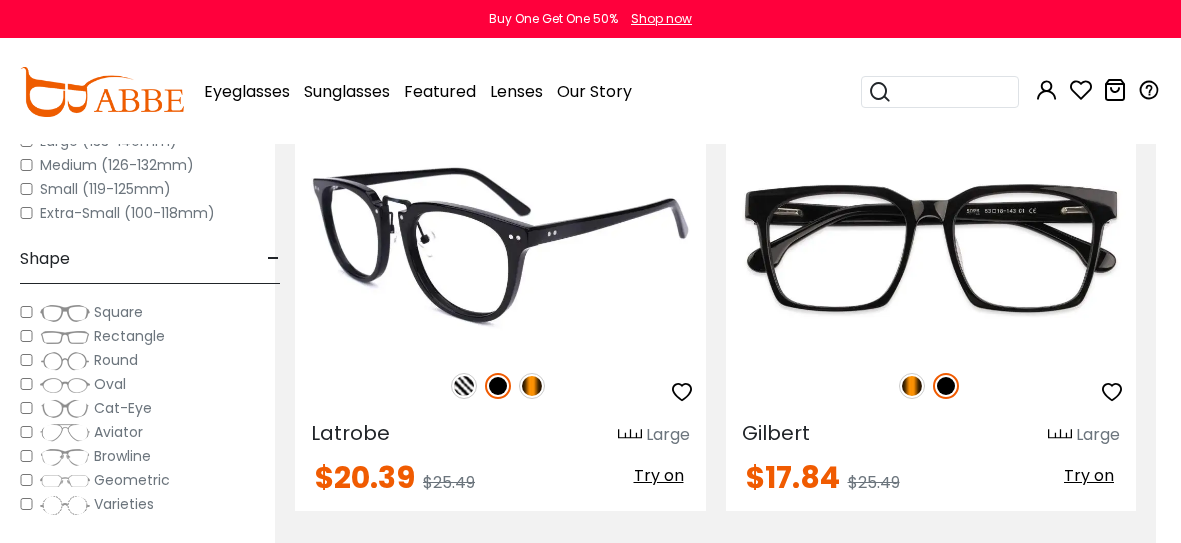 click at bounding box center (532, 386) 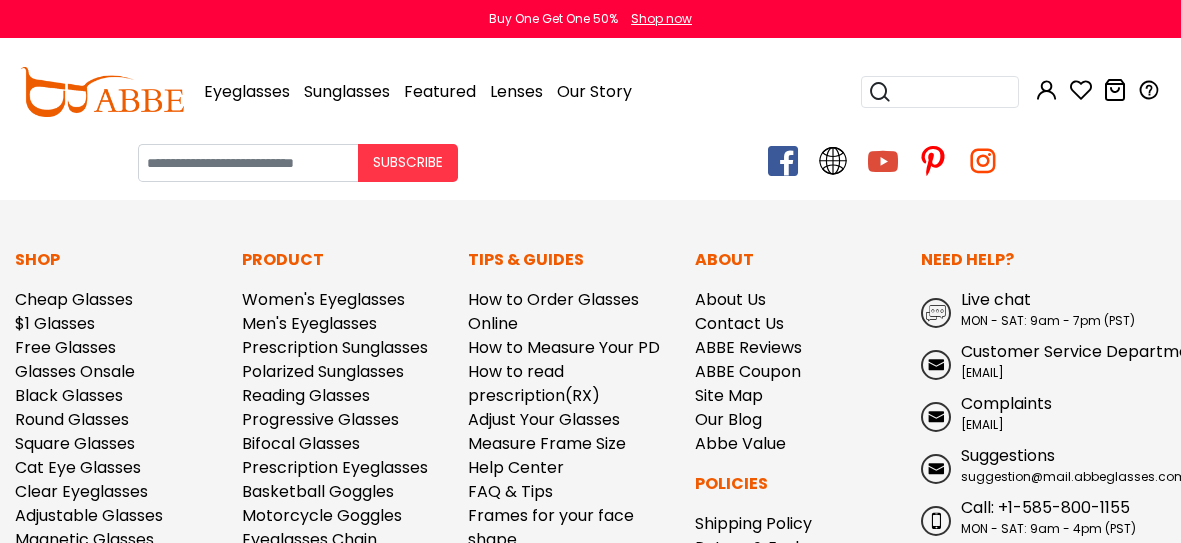 scroll, scrollTop: 3613, scrollLeft: 0, axis: vertical 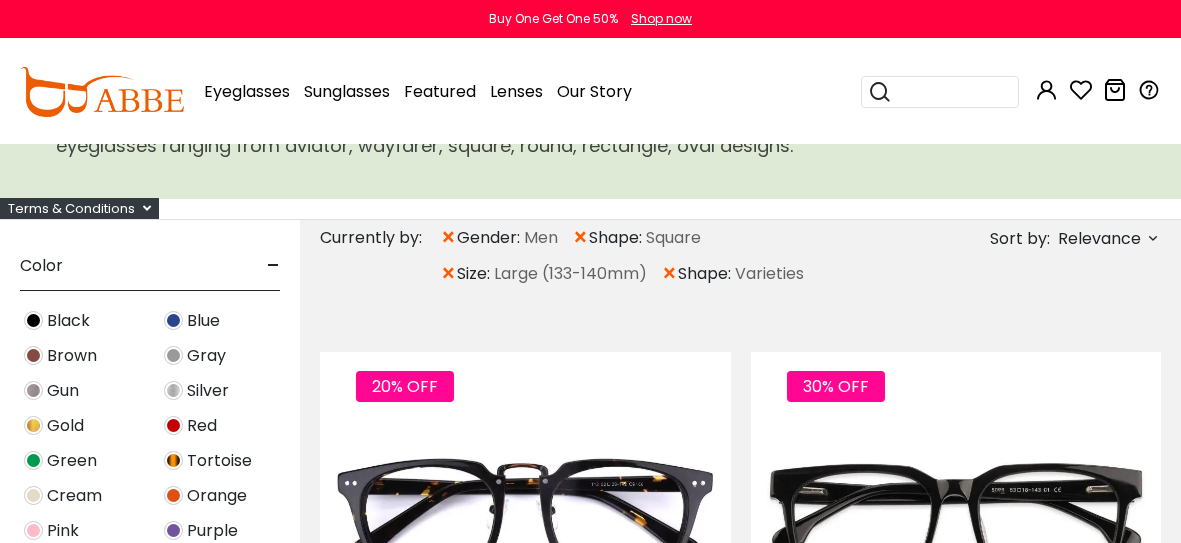 click at bounding box center (173, 425) 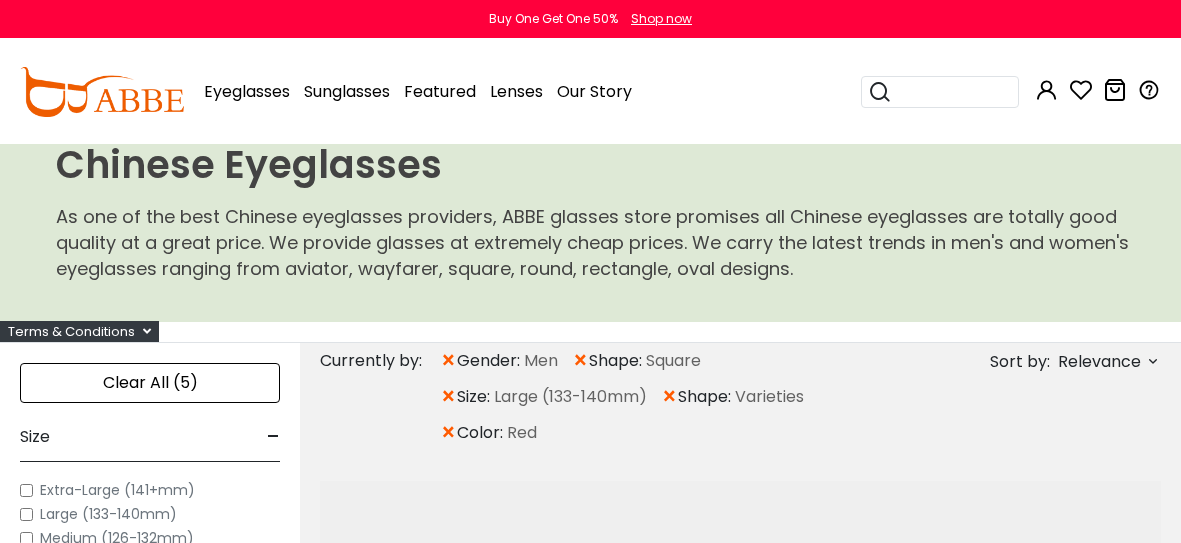 scroll, scrollTop: 0, scrollLeft: 0, axis: both 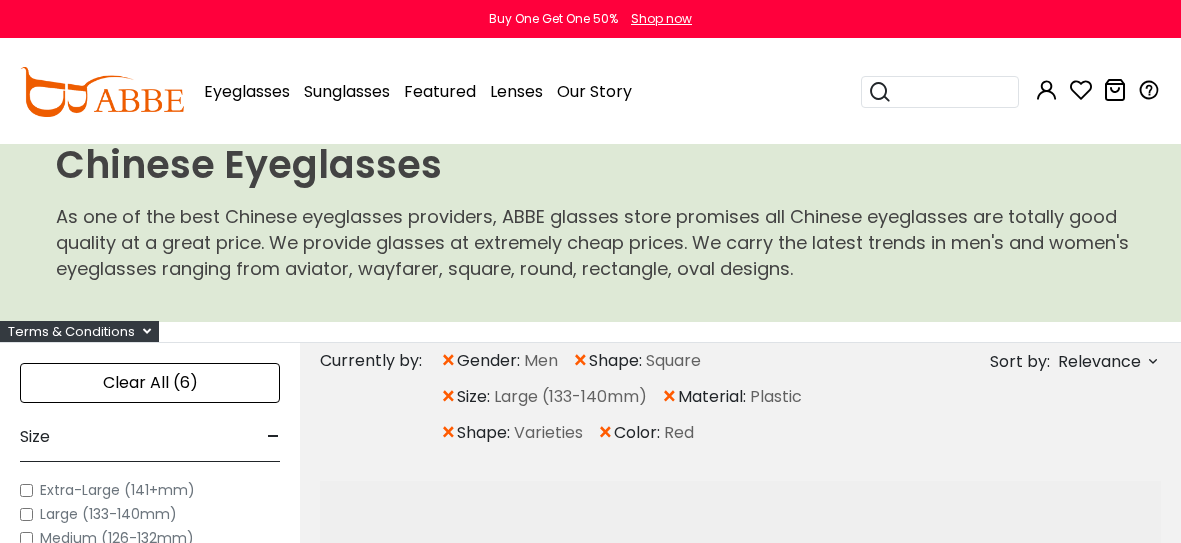 click on "color:" at bounding box center [639, 433] 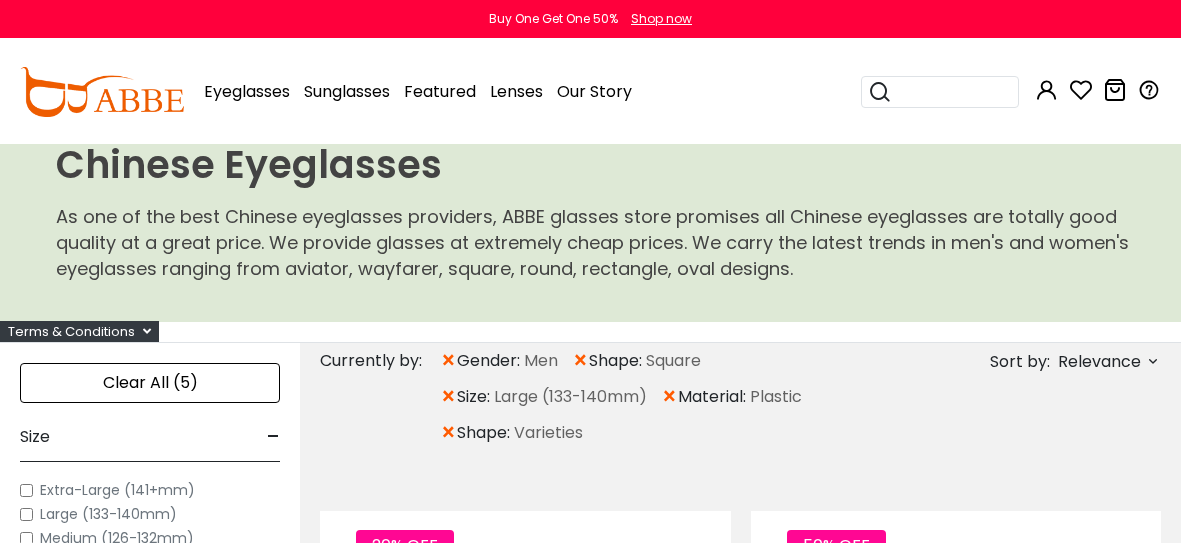 scroll, scrollTop: 0, scrollLeft: 0, axis: both 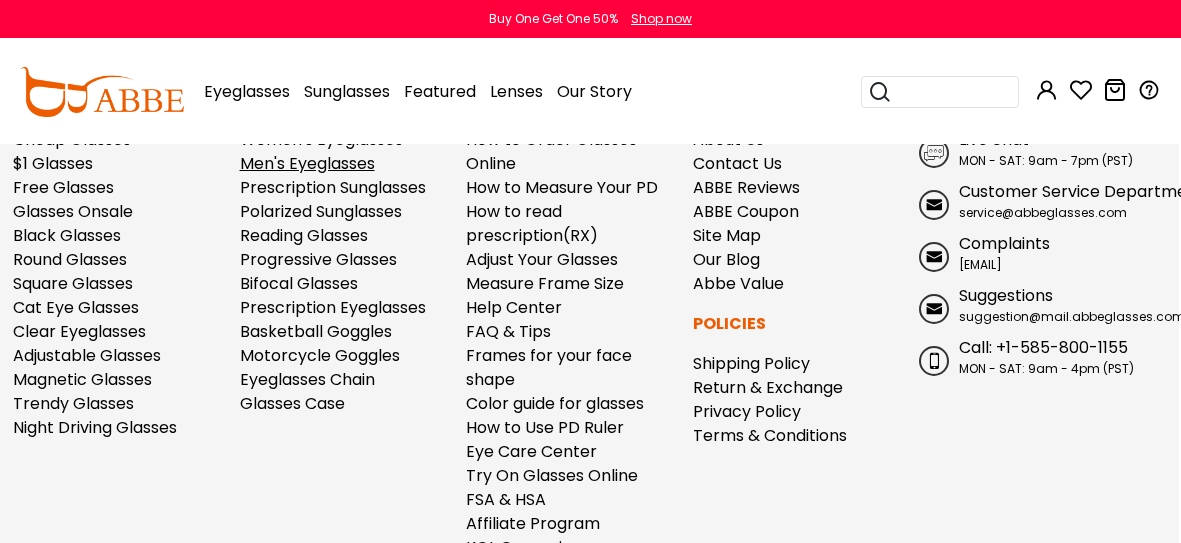 click on "Men's Eyeglasses" at bounding box center (307, 163) 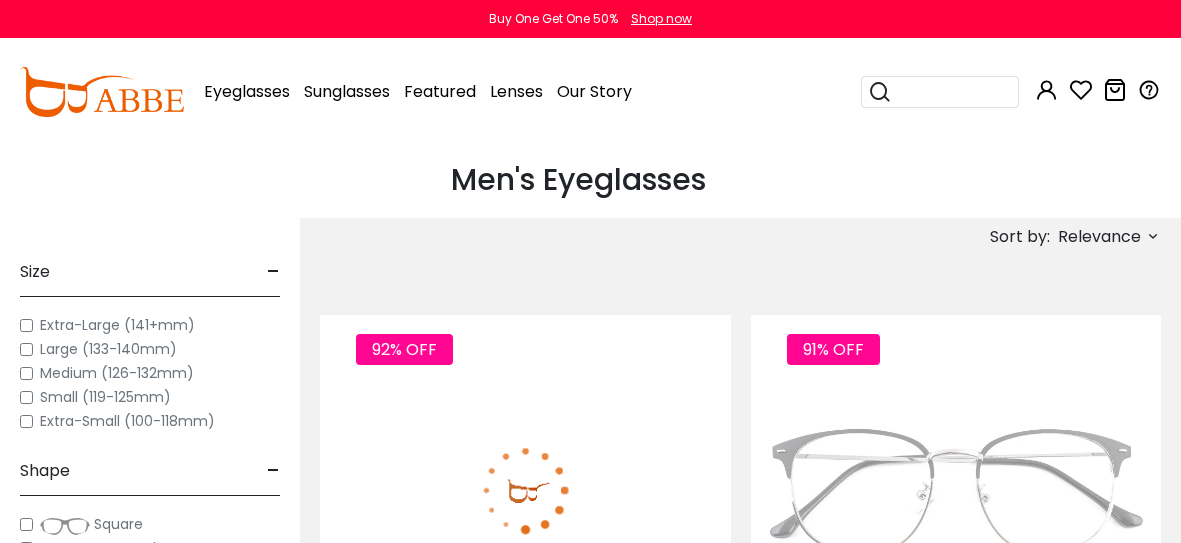 scroll, scrollTop: 0, scrollLeft: 0, axis: both 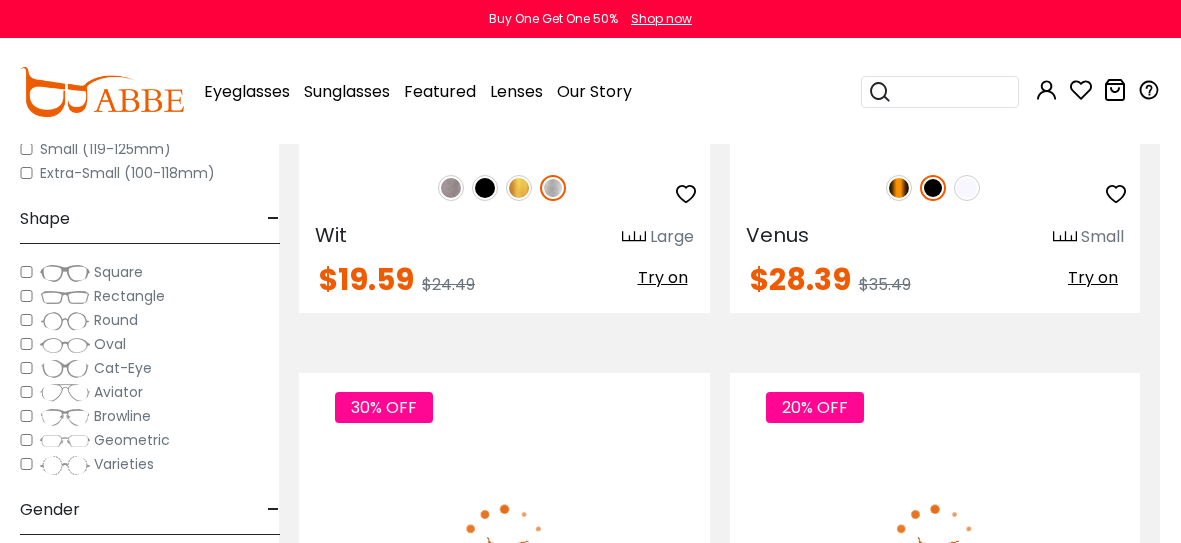 click on "Try on" at bounding box center (1093, -220) 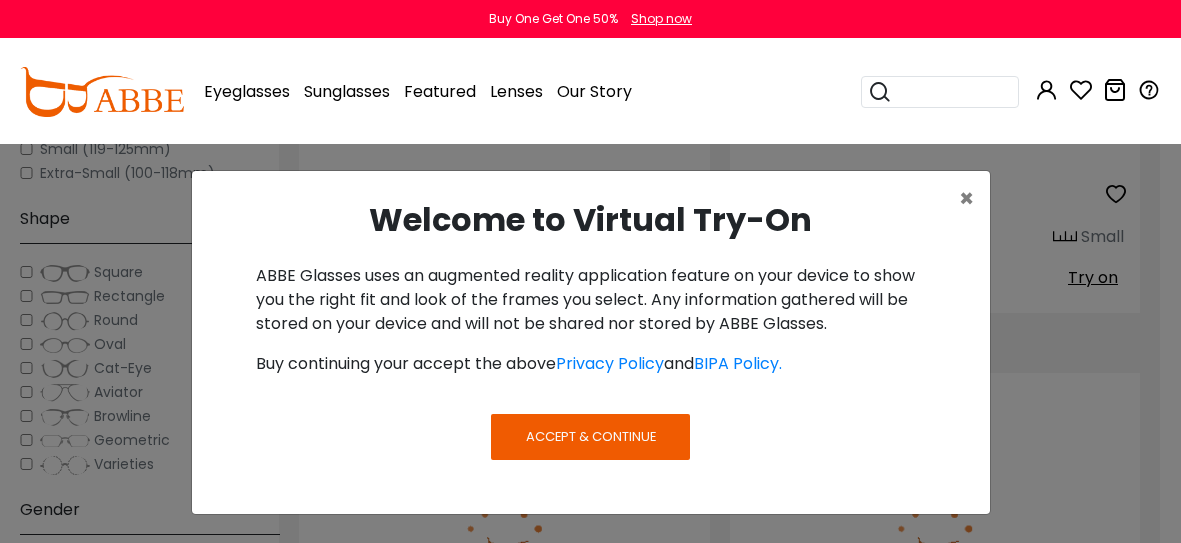 scroll, scrollTop: 98, scrollLeft: 0, axis: vertical 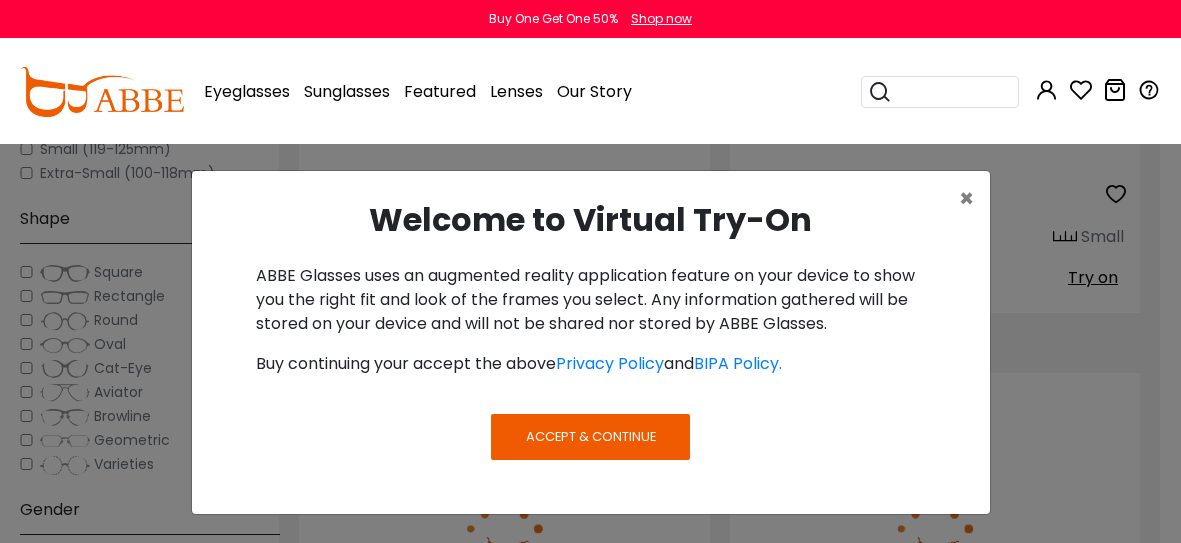 click on "Accept & Continue" at bounding box center (590, 437) 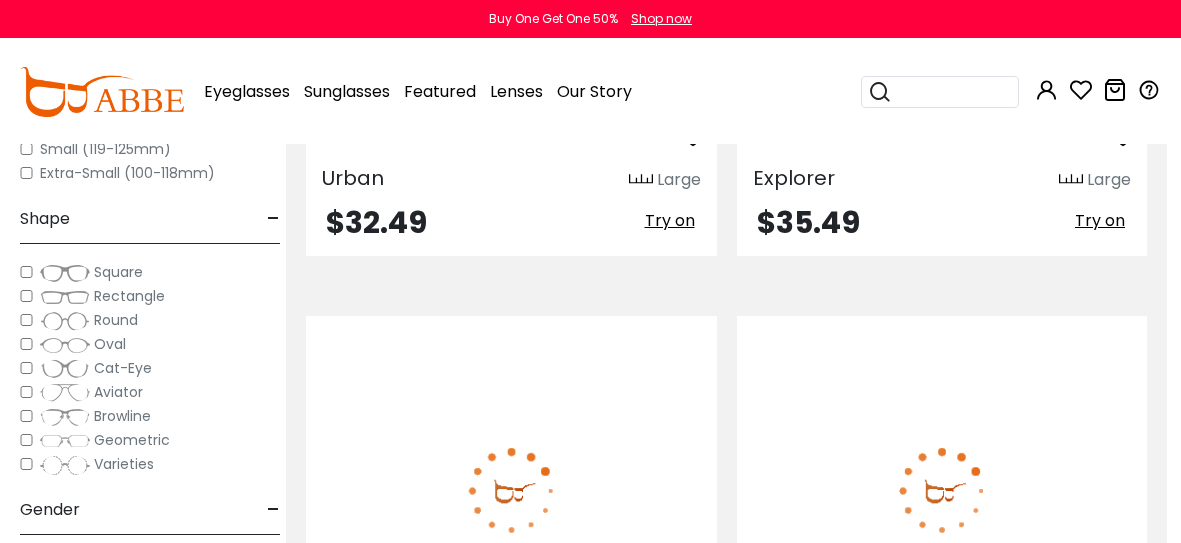 scroll, scrollTop: 8482, scrollLeft: 14, axis: both 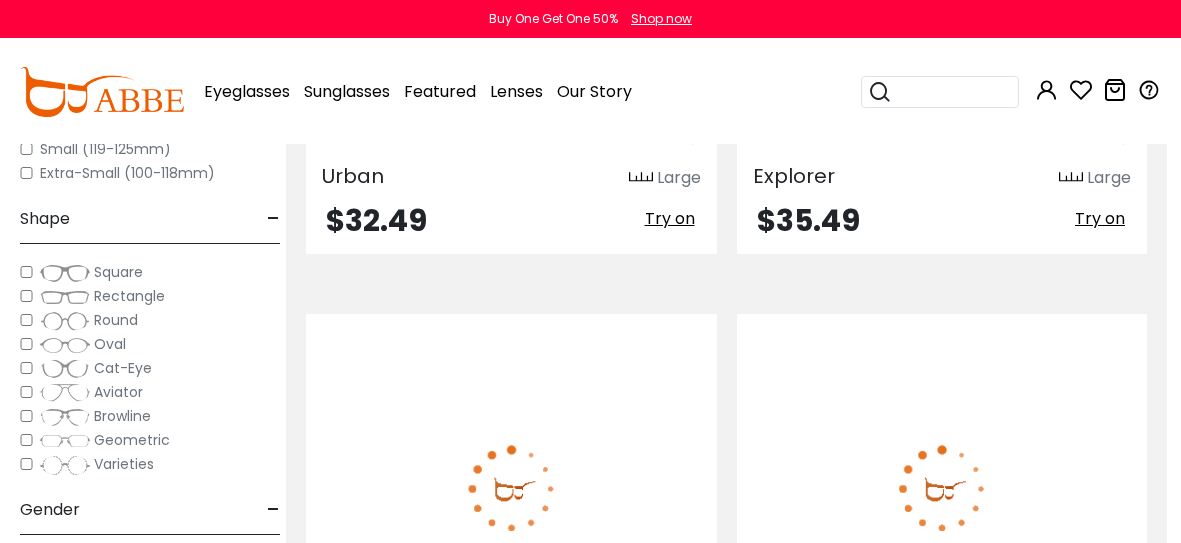 click at bounding box center [942, -506] 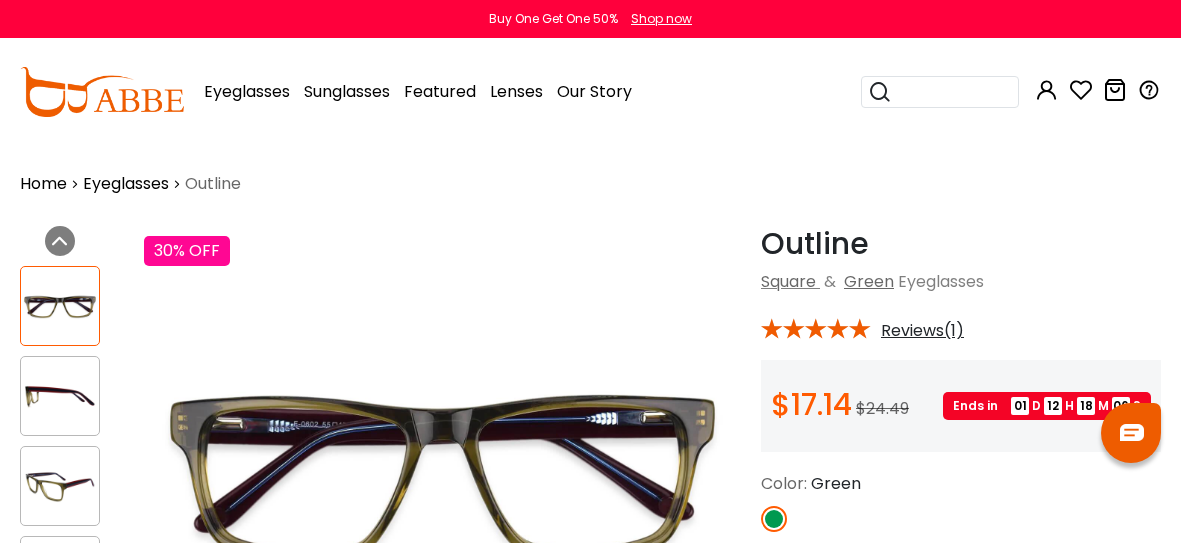 scroll, scrollTop: 0, scrollLeft: 0, axis: both 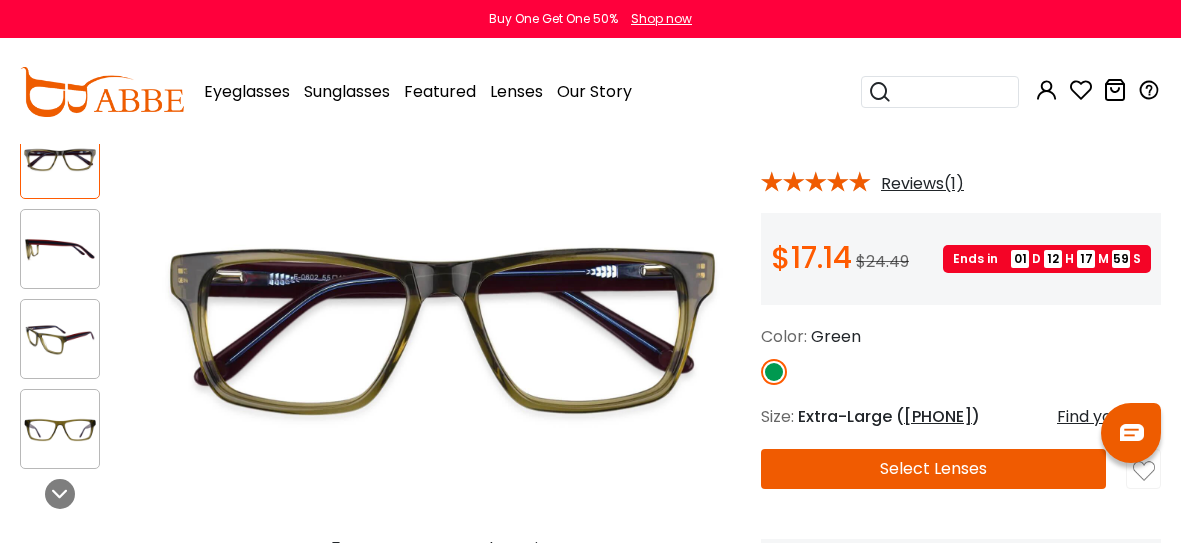 click at bounding box center [60, 249] 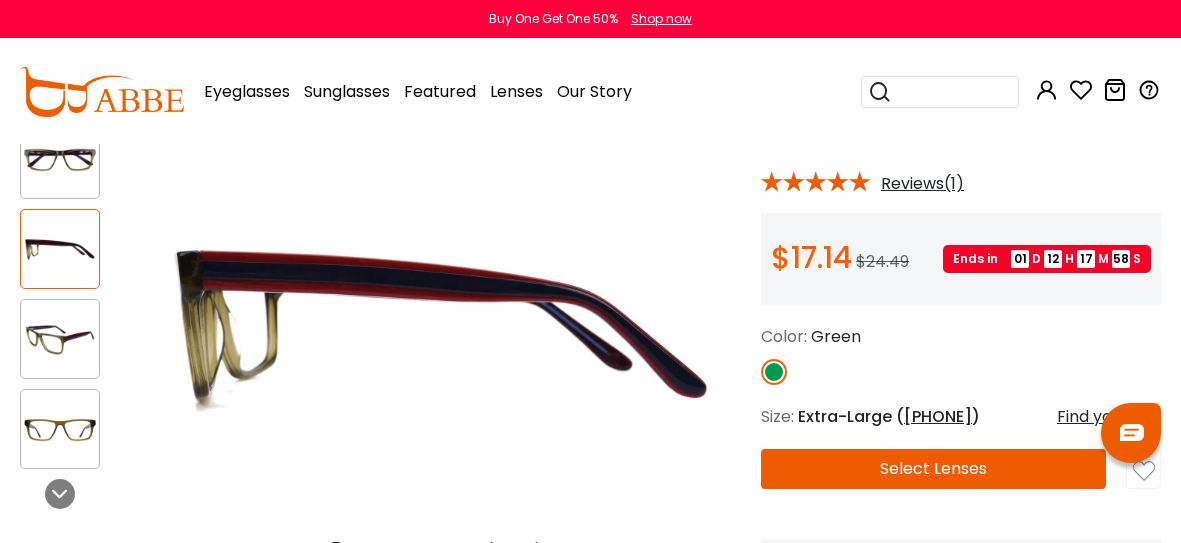 click at bounding box center [60, 339] 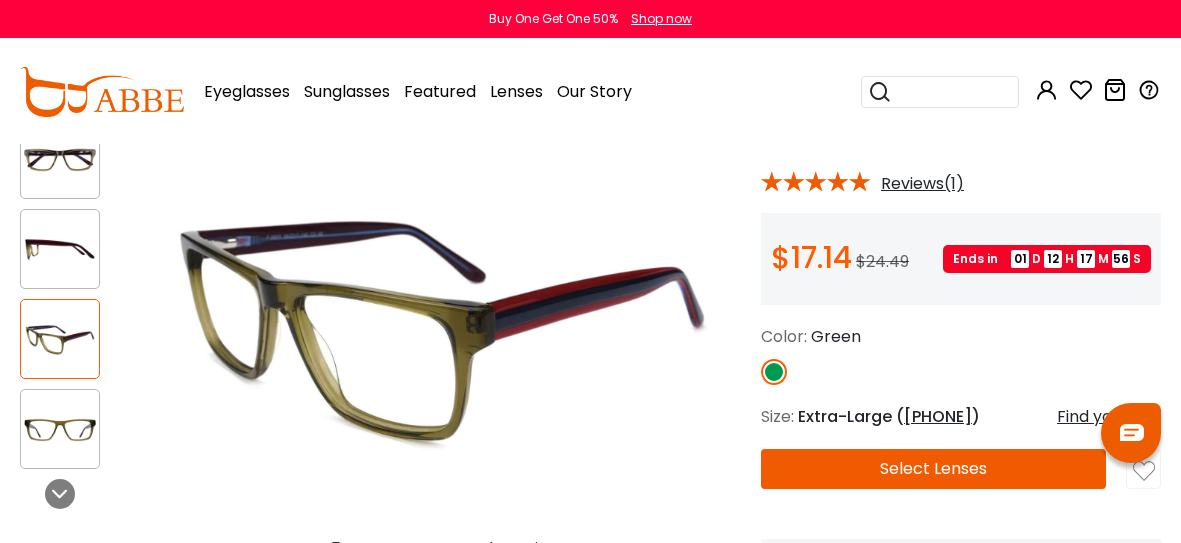 click at bounding box center [60, 429] 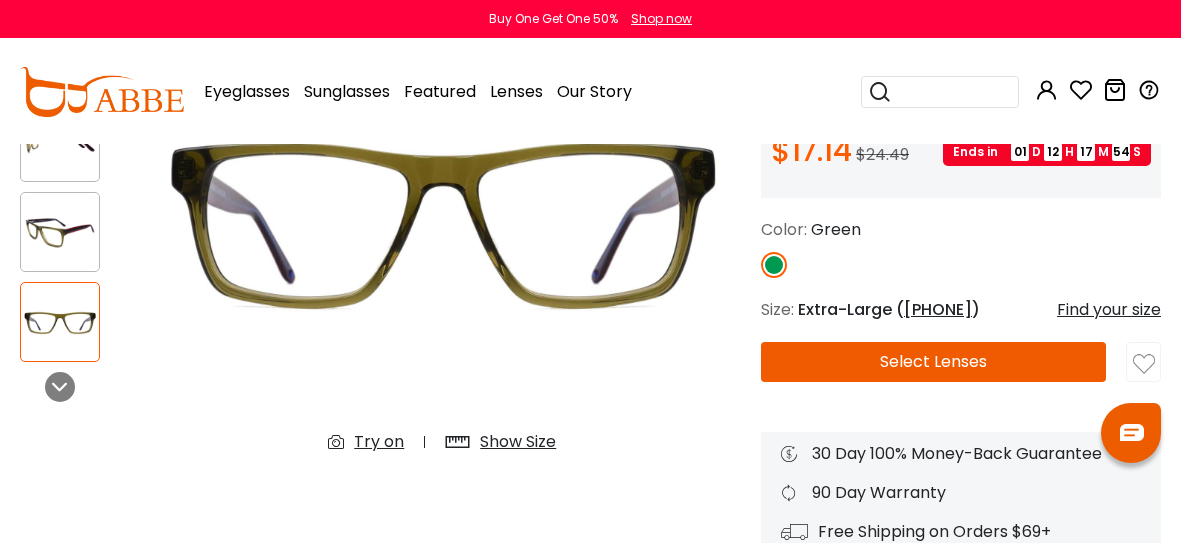 scroll, scrollTop: 257, scrollLeft: 0, axis: vertical 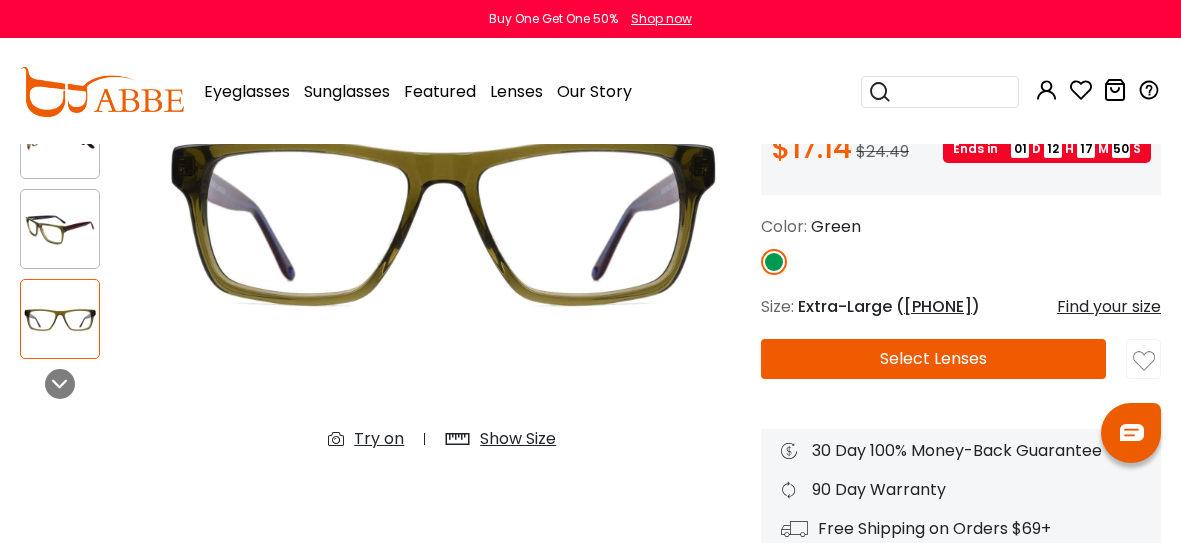 click on "Find your size" at bounding box center [1109, 307] 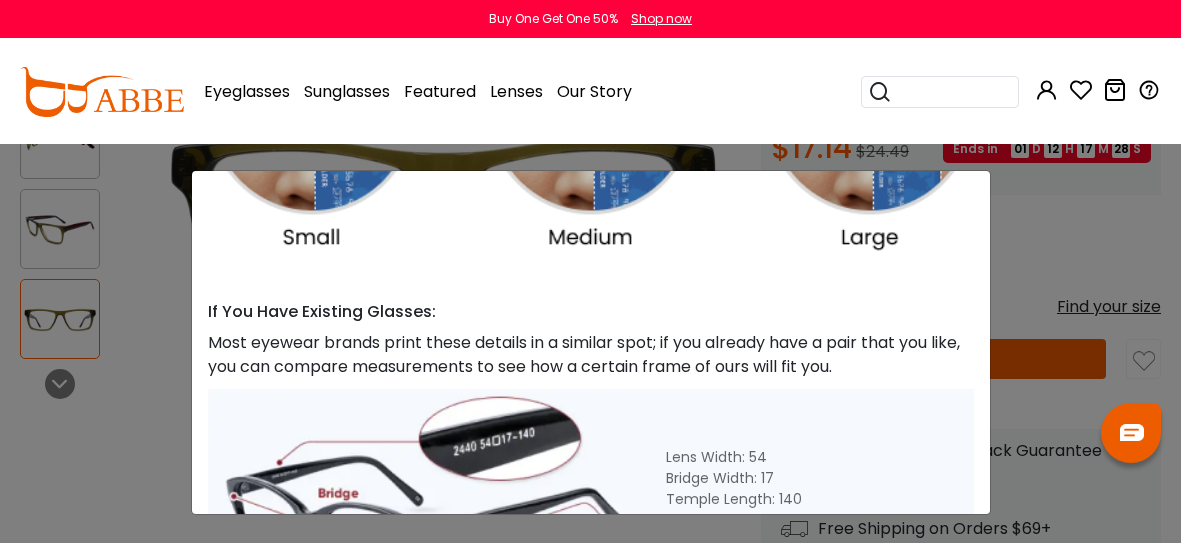 scroll, scrollTop: 656, scrollLeft: 0, axis: vertical 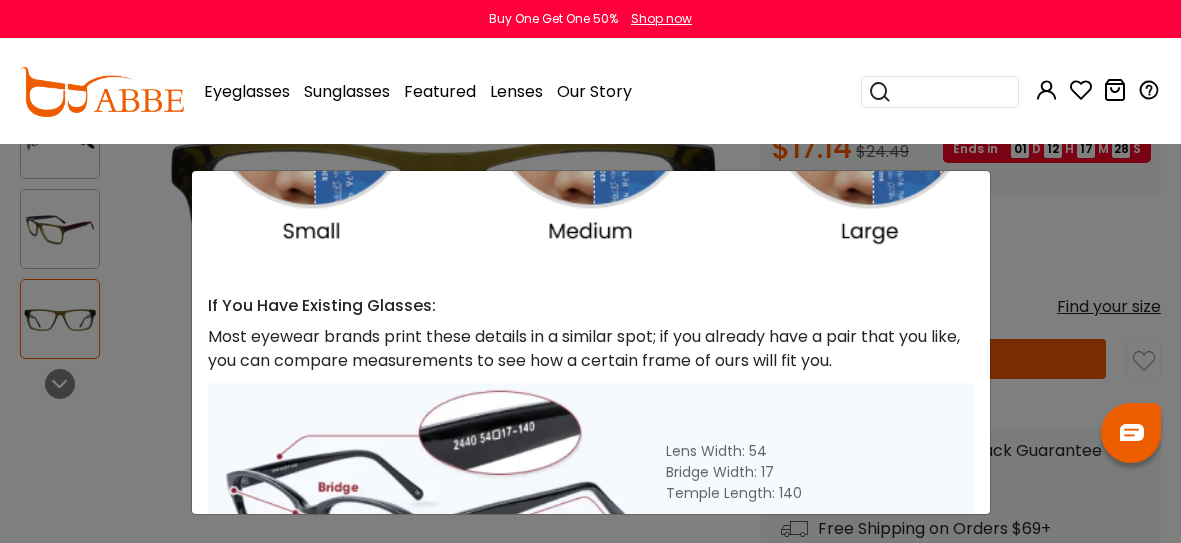 click on "Most eyewear brands print these details in a similar spot; if you already have a pair that you like, you can compare measurements to see how a certain frame of ours will fit you." at bounding box center (591, 349) 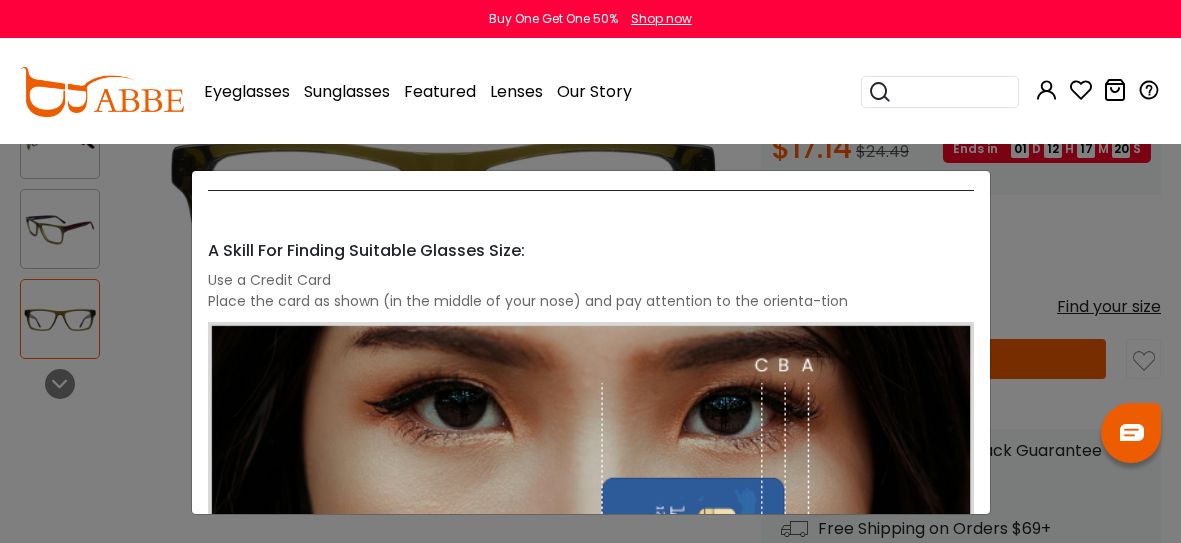 scroll, scrollTop: 0, scrollLeft: 0, axis: both 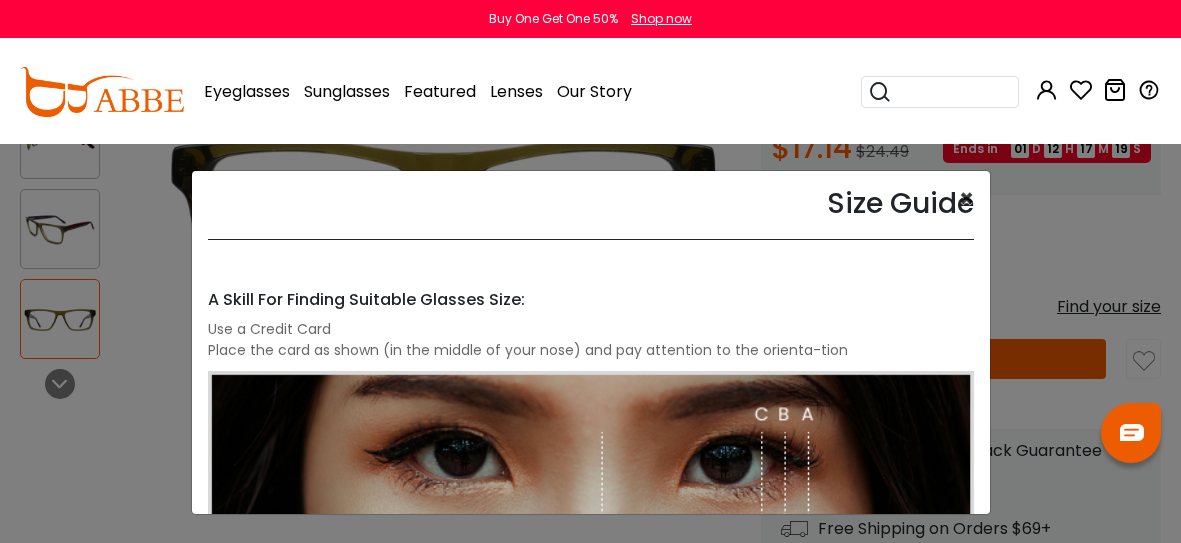 click on "×" at bounding box center [966, 199] 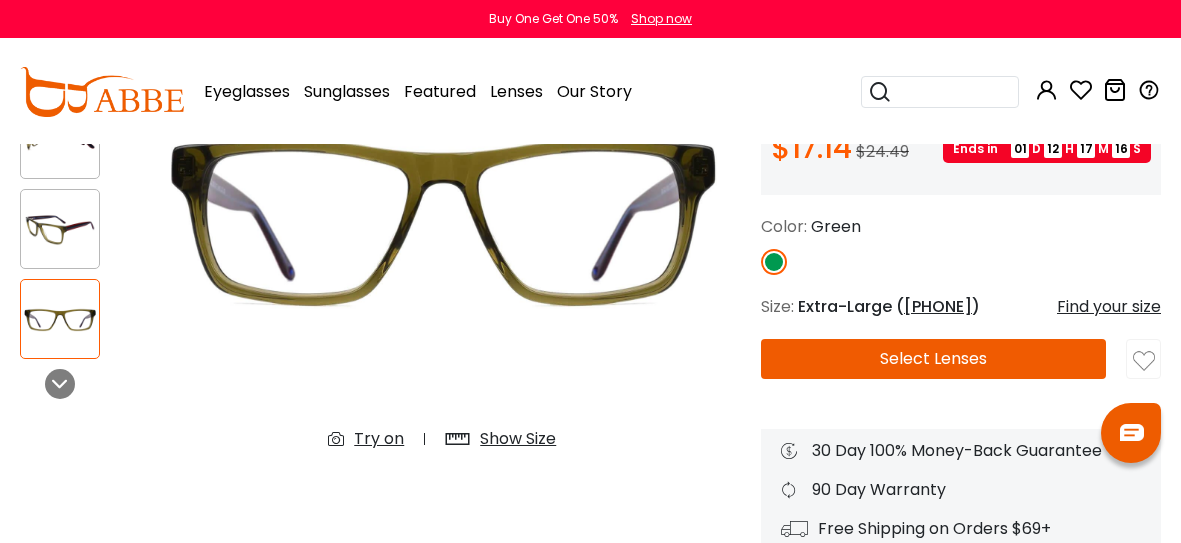 click on "Try on" at bounding box center [379, 439] 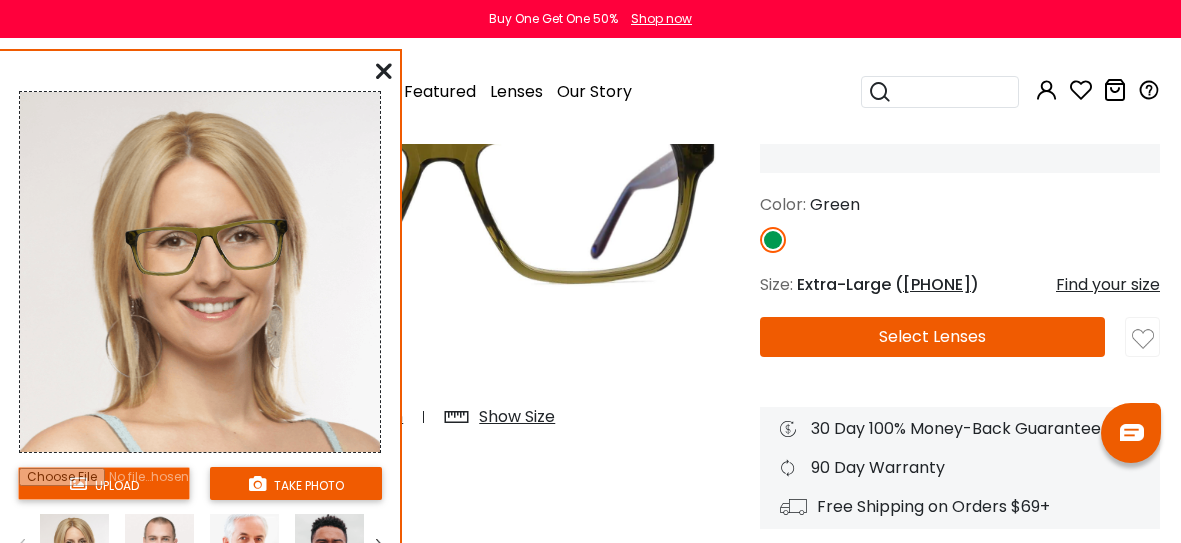 scroll, scrollTop: 276, scrollLeft: 1, axis: both 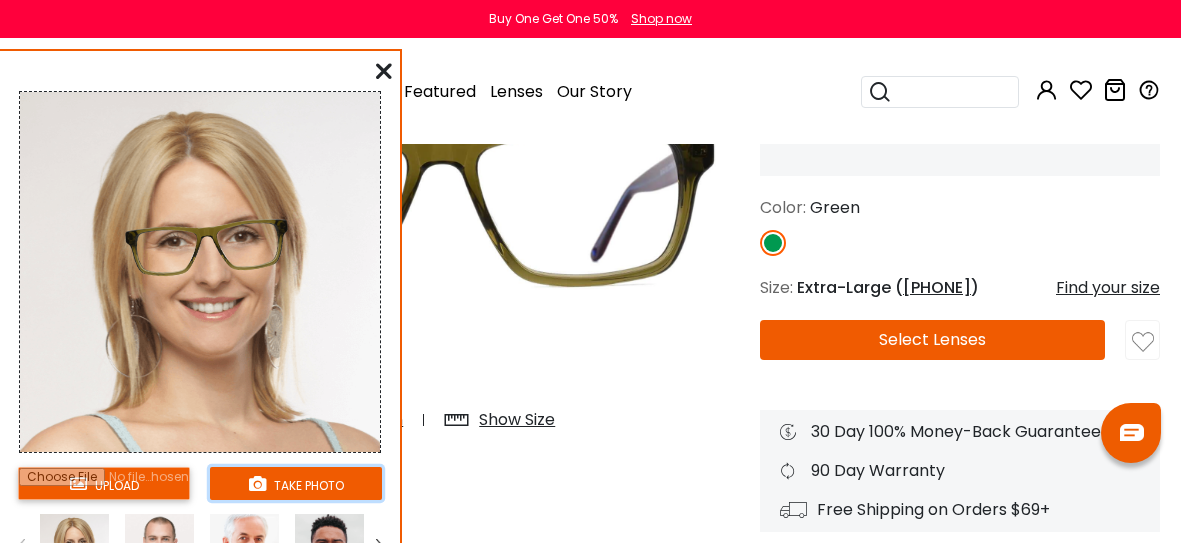 click on "take photo" at bounding box center [296, 483] 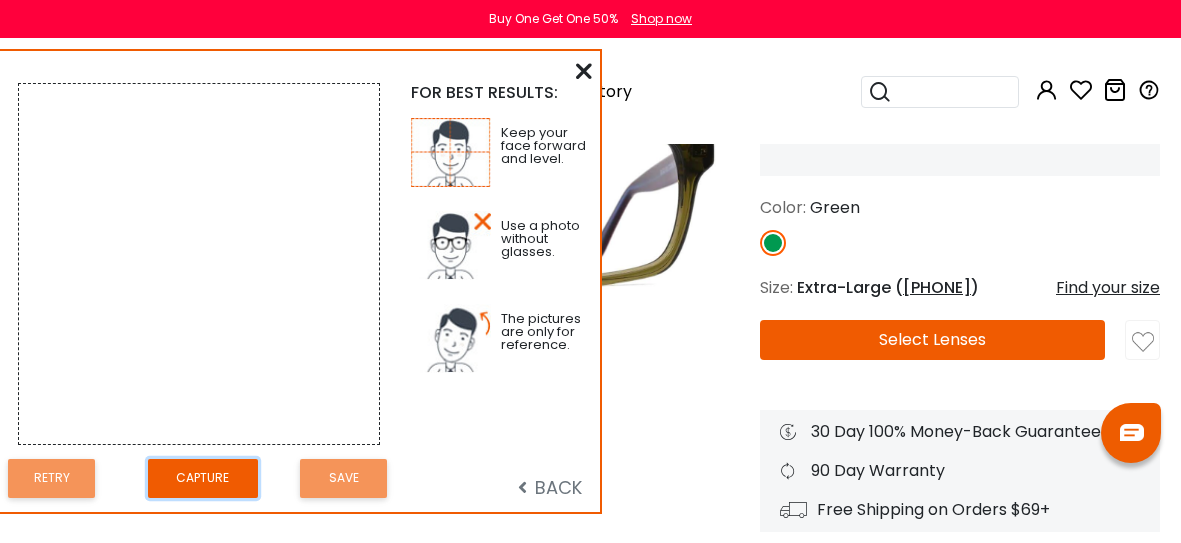 click on "Capture" at bounding box center [203, 478] 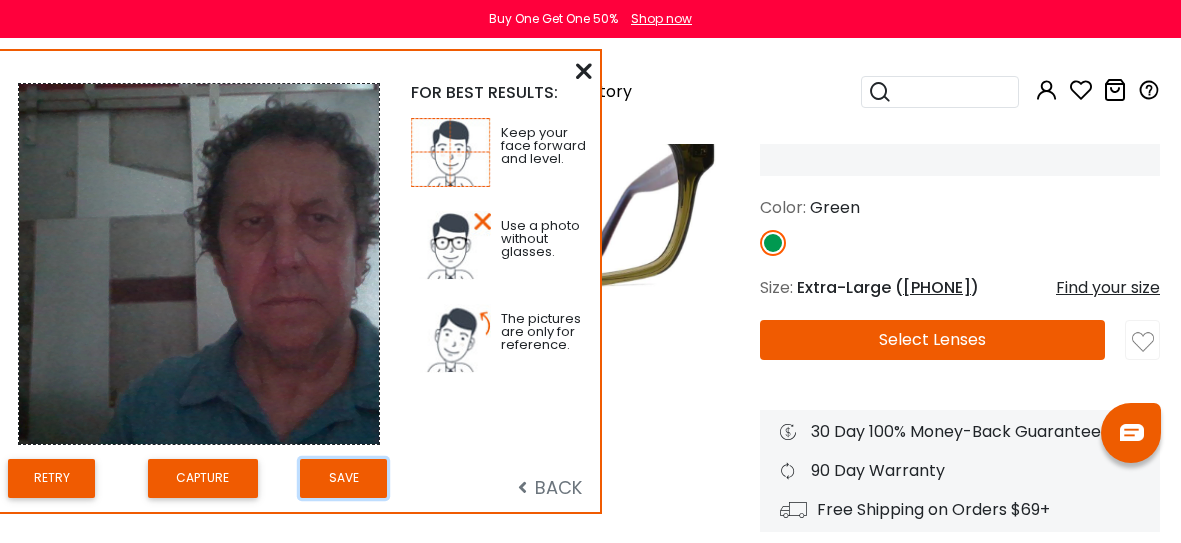 click on "Save" at bounding box center (343, 478) 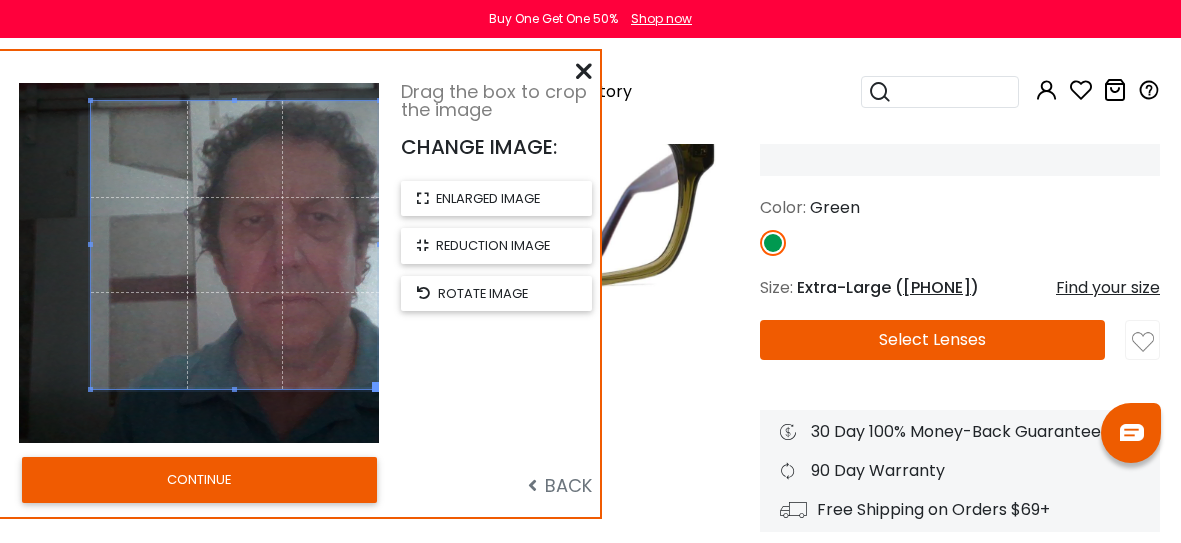 drag, startPoint x: 167, startPoint y: 276, endPoint x: 304, endPoint y: 258, distance: 138.17743 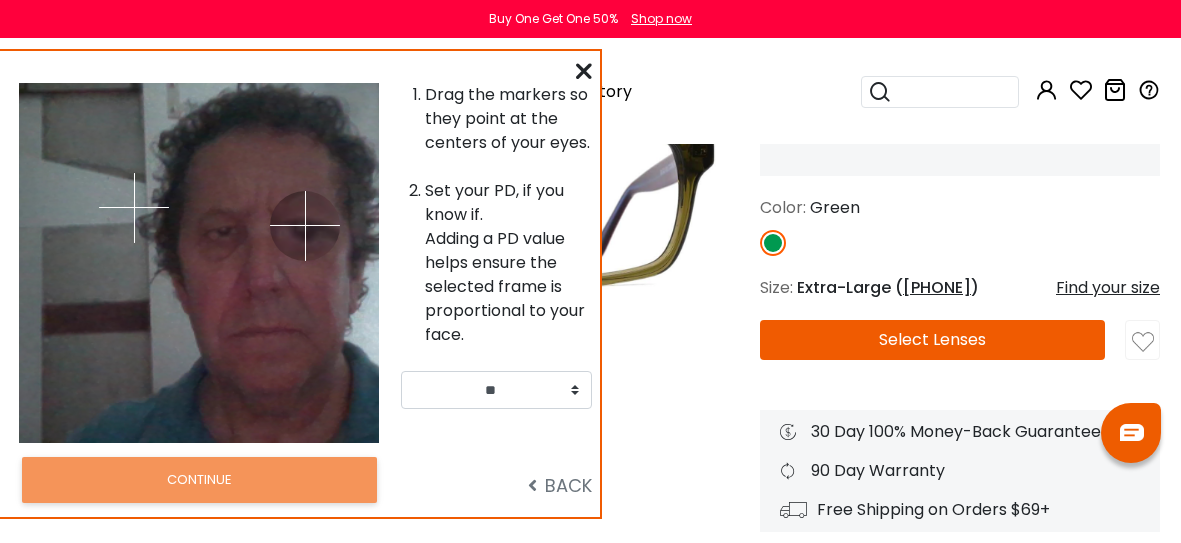 drag, startPoint x: 230, startPoint y: 207, endPoint x: 306, endPoint y: 234, distance: 80.65358 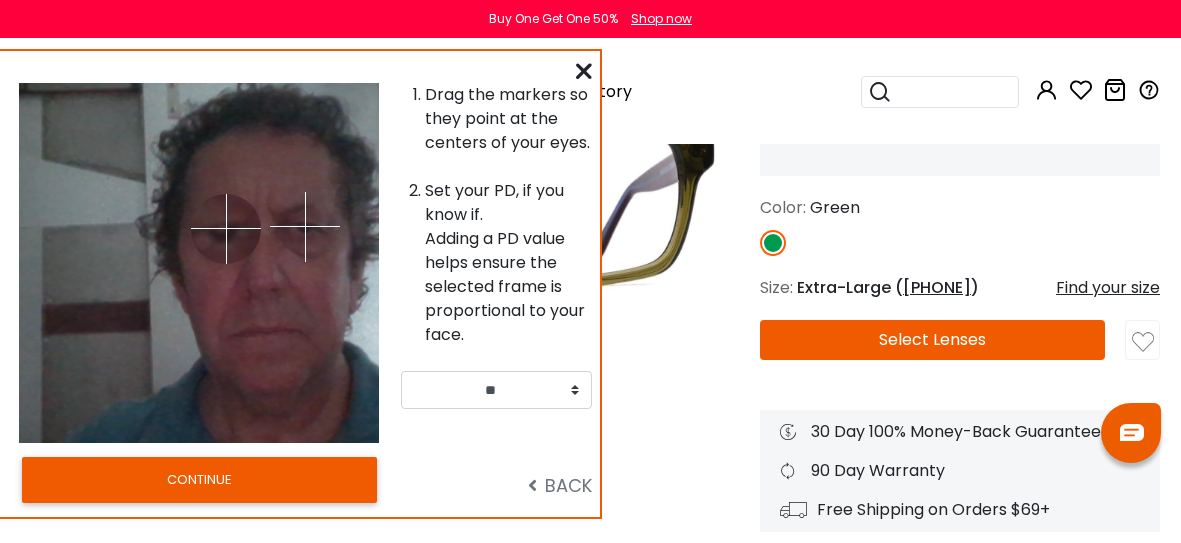 drag, startPoint x: 128, startPoint y: 212, endPoint x: 227, endPoint y: 237, distance: 102.10779 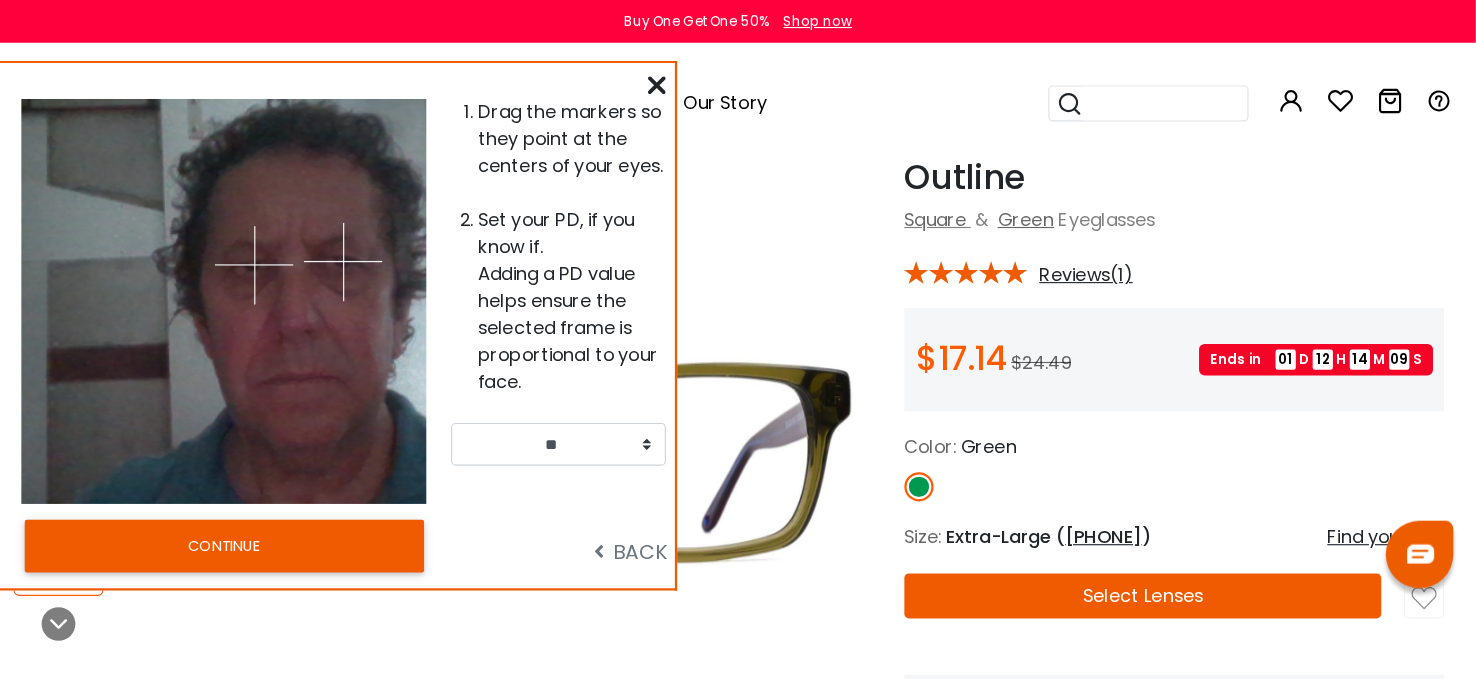 scroll, scrollTop: 86, scrollLeft: 0, axis: vertical 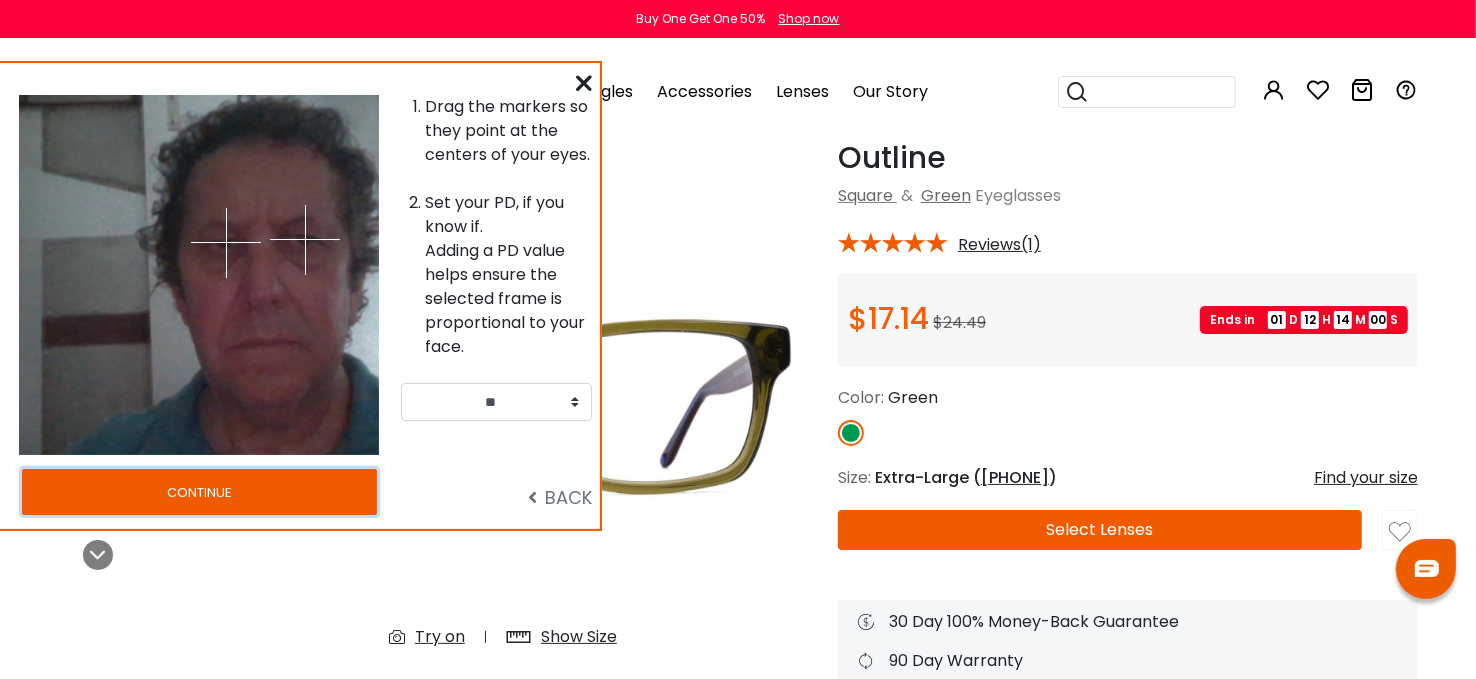 click on "CONTINUE" at bounding box center (199, 492) 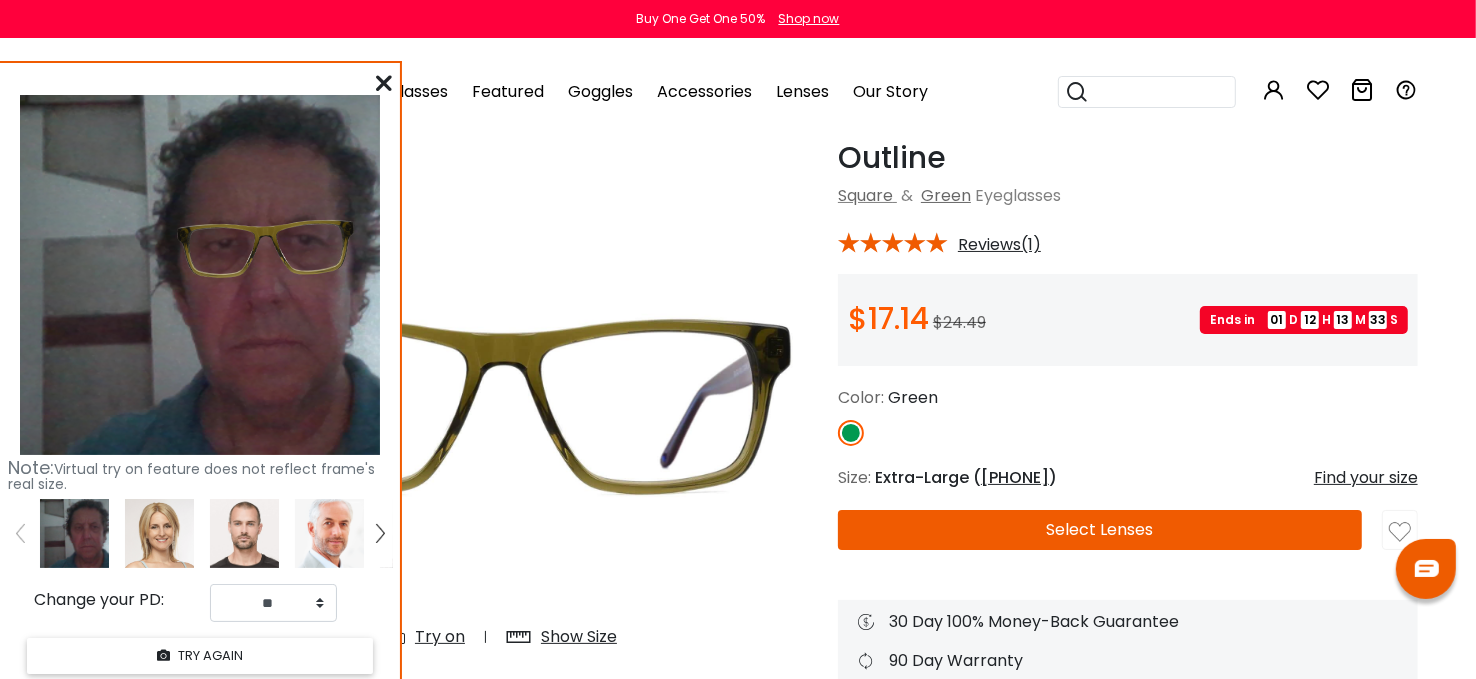 click at bounding box center [384, 83] 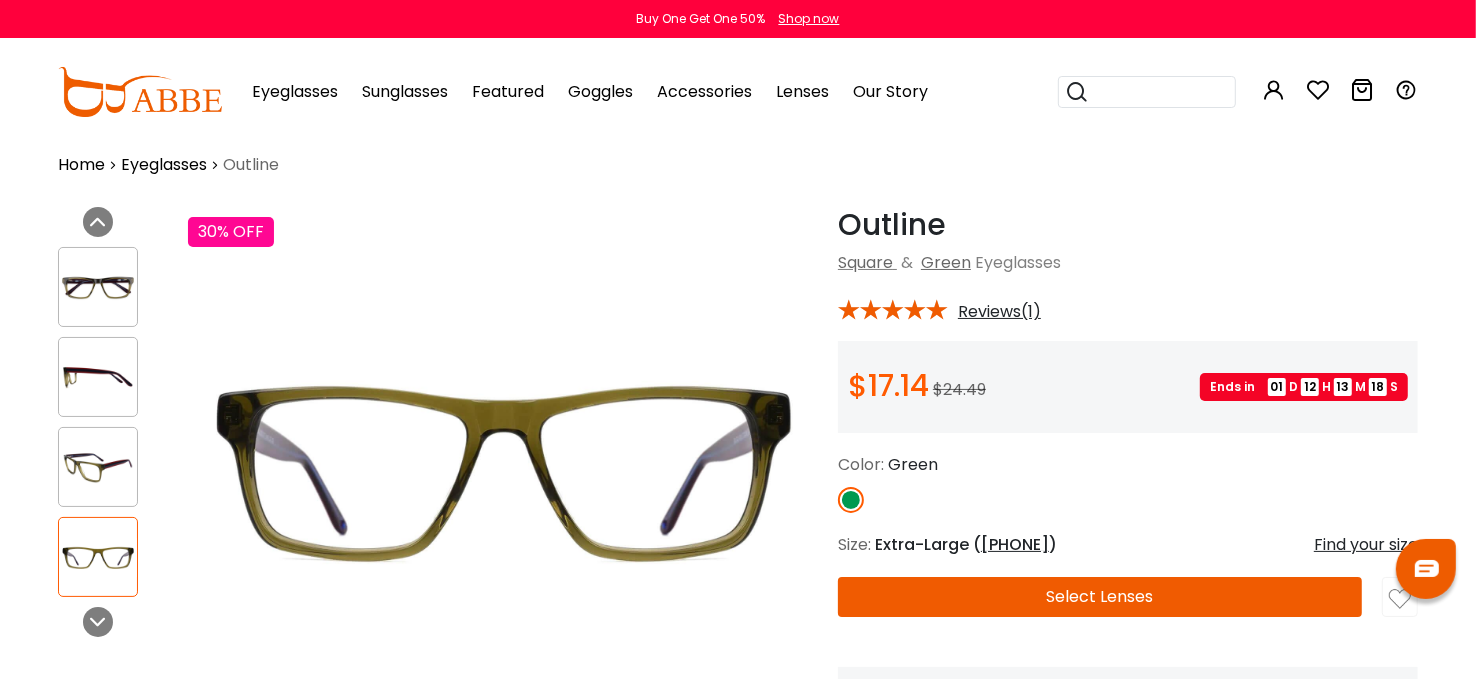 scroll, scrollTop: 17, scrollLeft: 0, axis: vertical 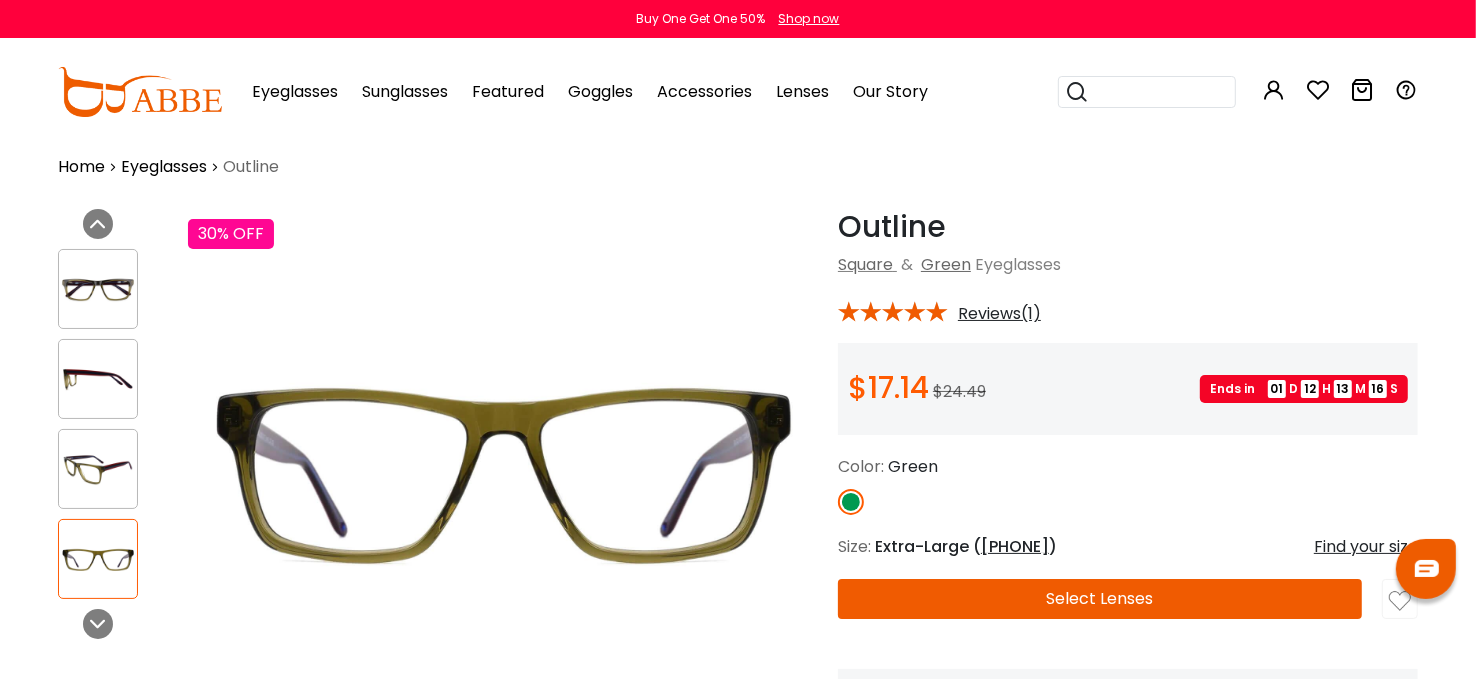 click on "55-17-140" at bounding box center (1015, 546) 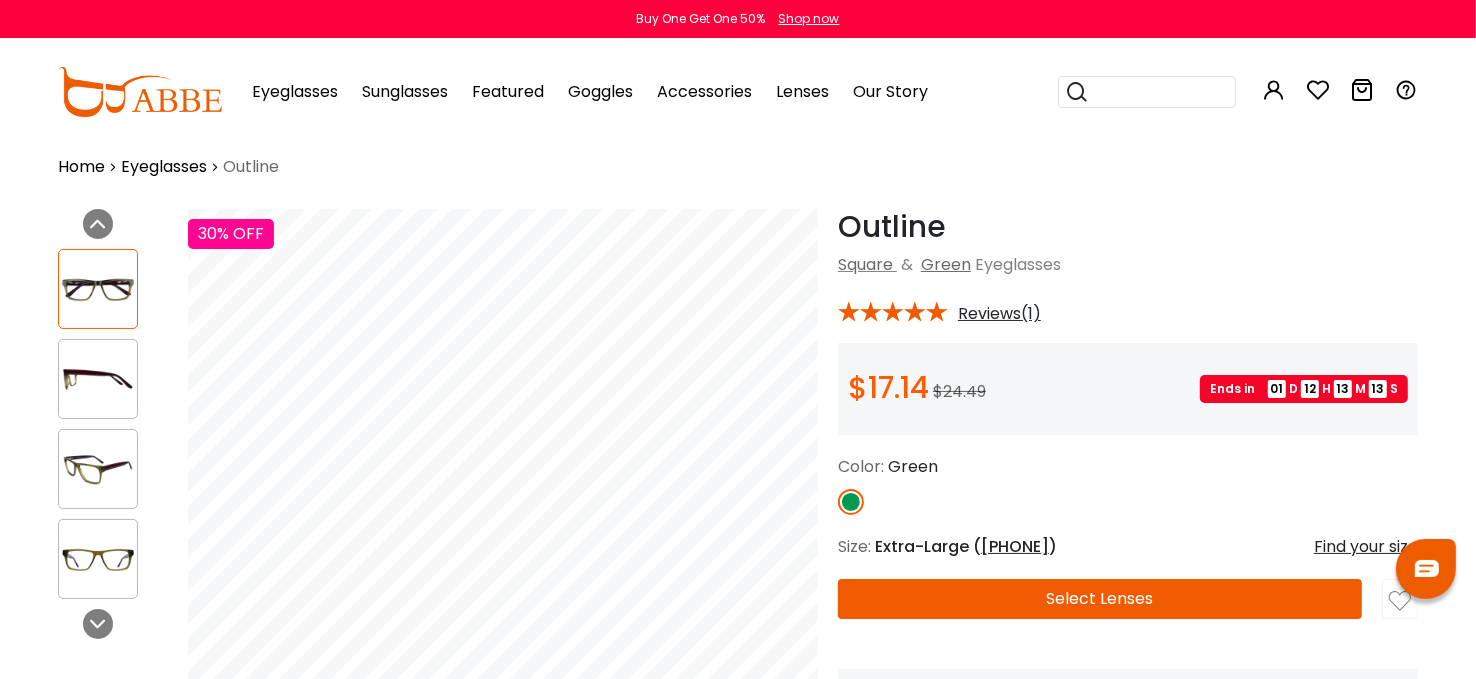 click on "55-17-140" at bounding box center [1015, 546] 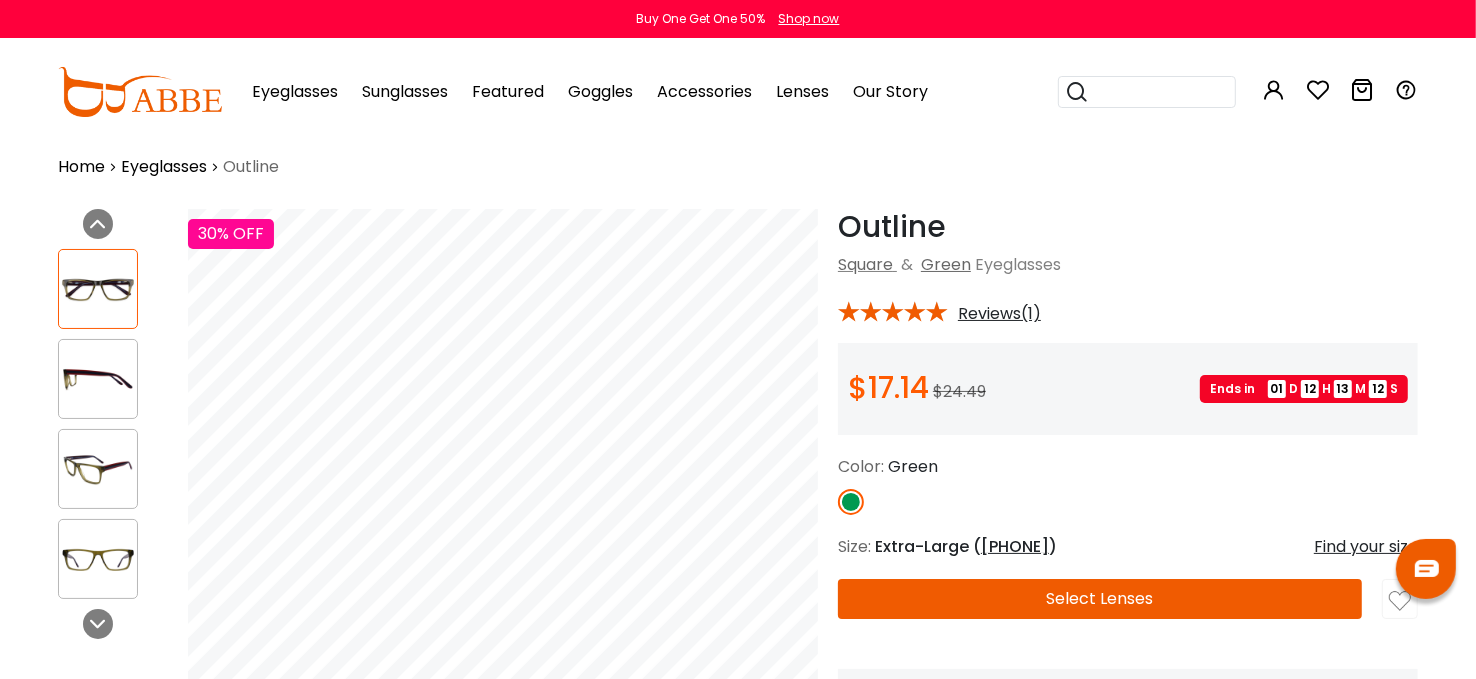 click on "55-17-140" at bounding box center (1015, 546) 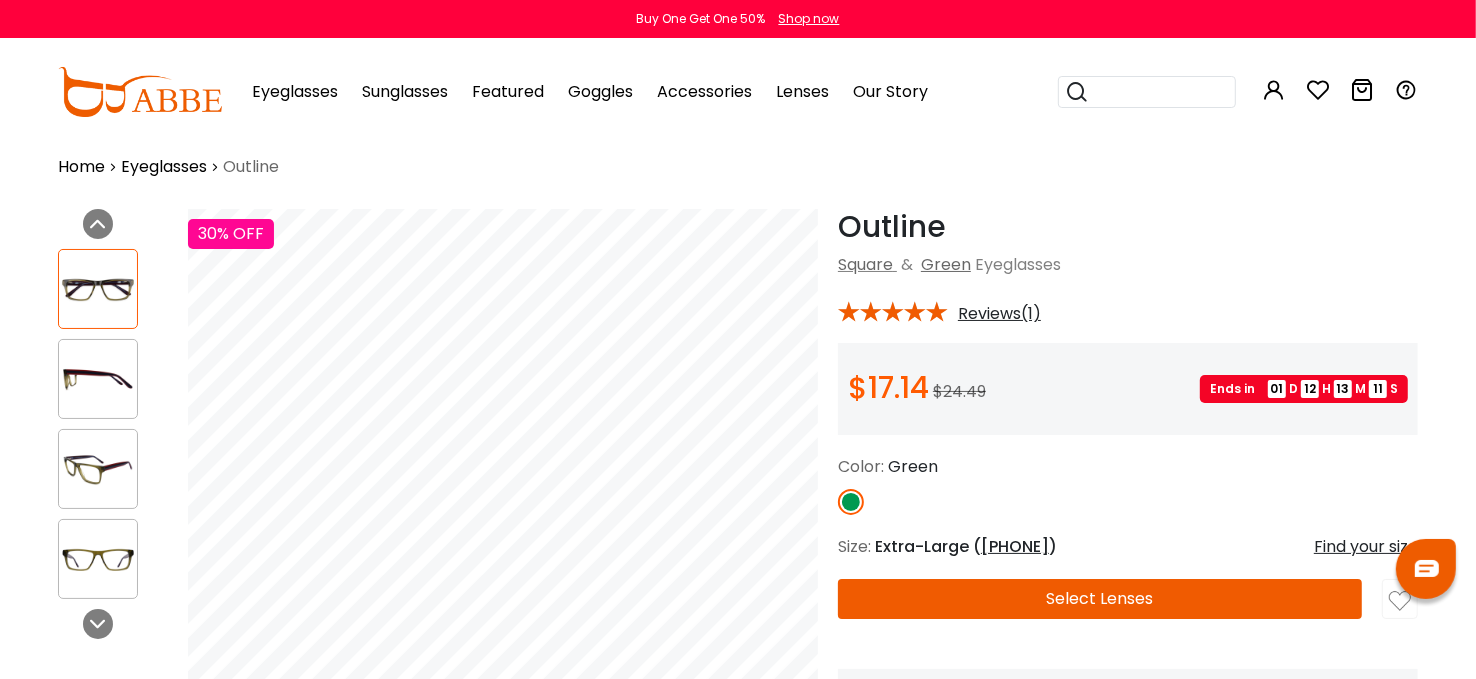 click on "55-17-140" at bounding box center [1015, 546] 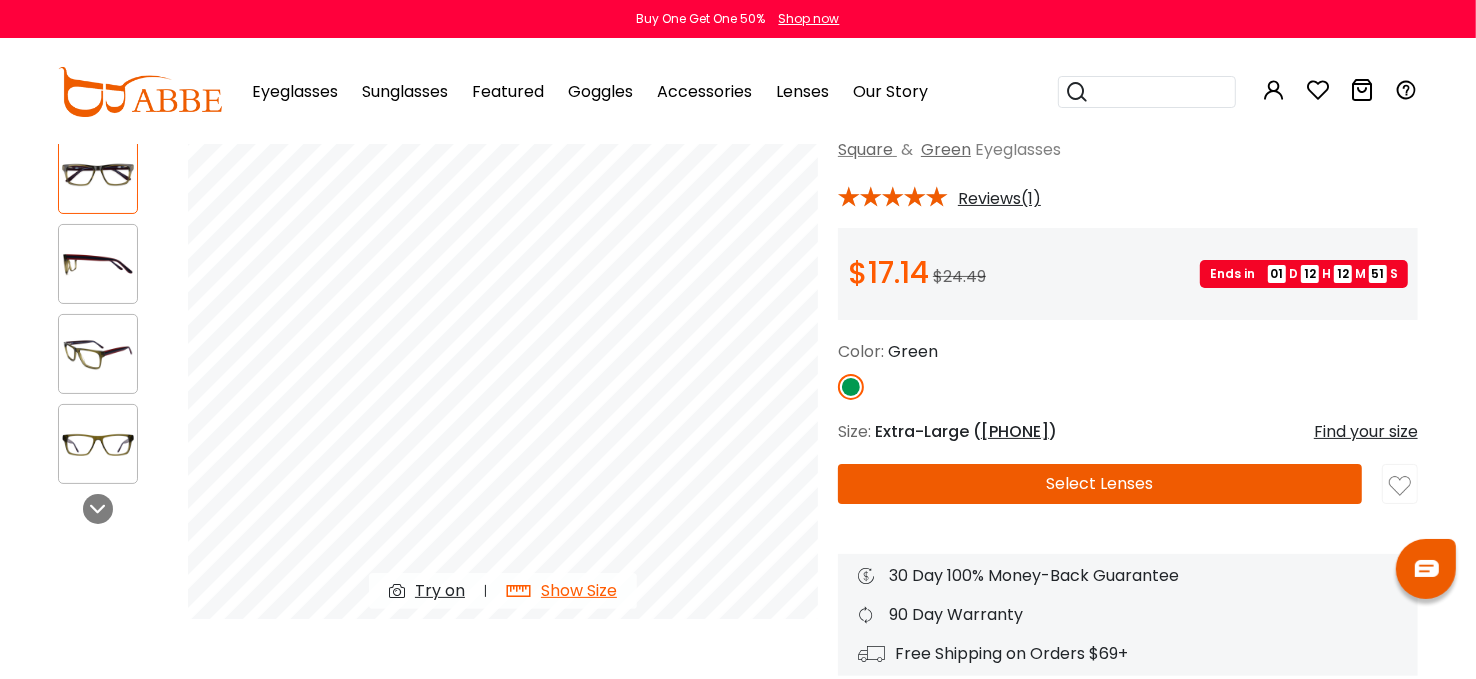 scroll, scrollTop: 133, scrollLeft: 0, axis: vertical 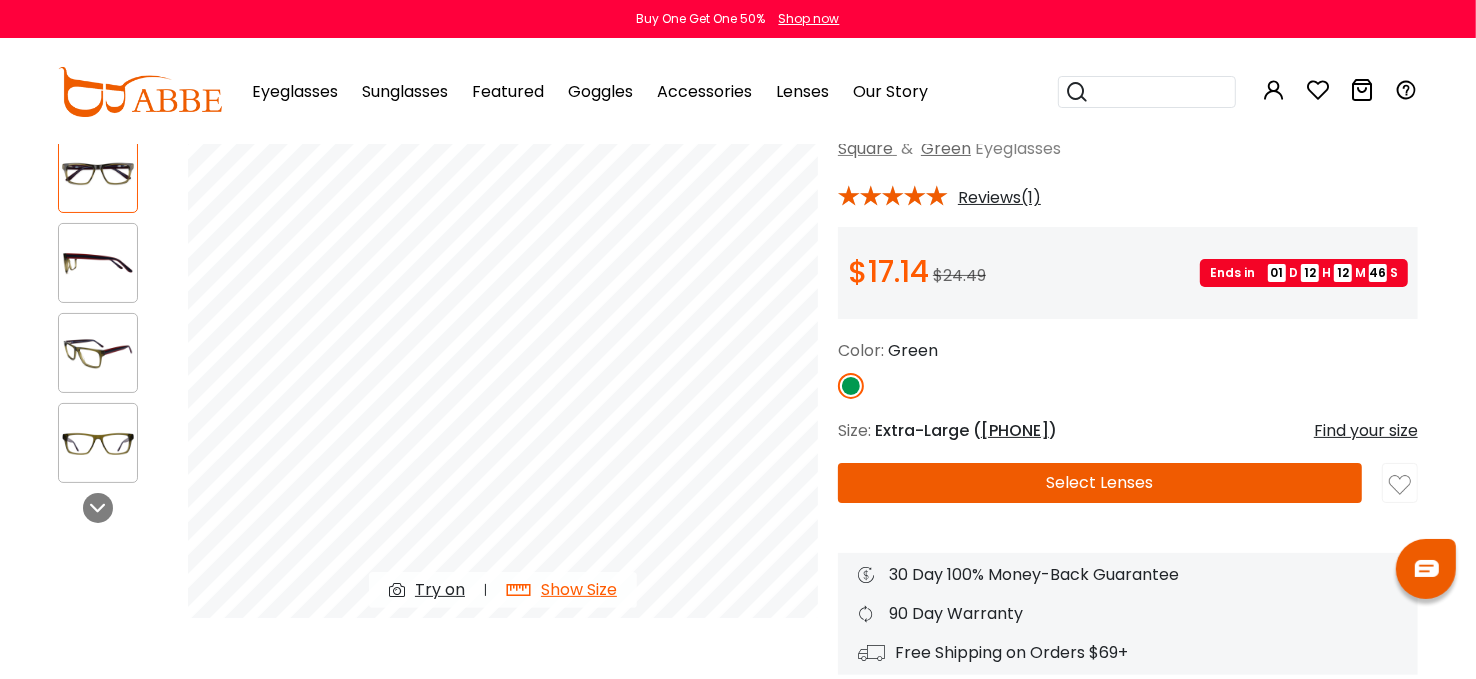 click at bounding box center (98, 353) 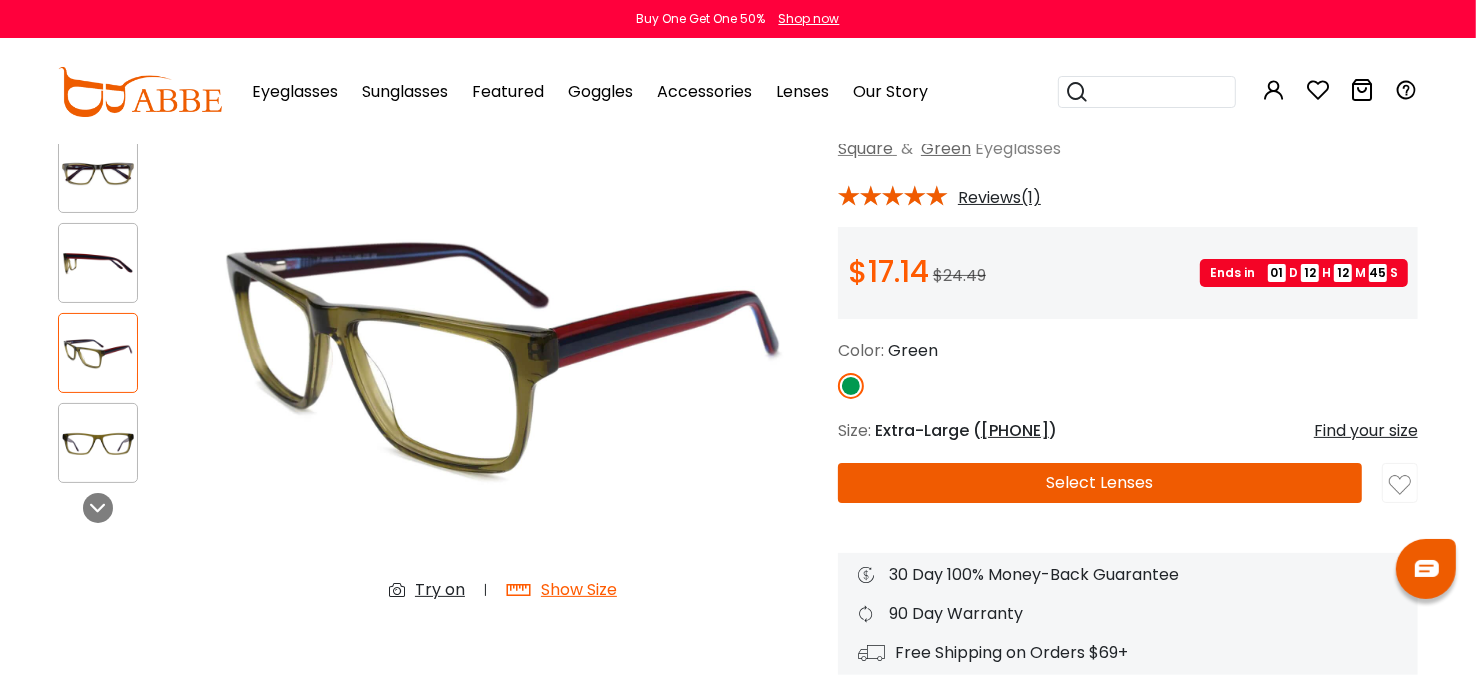 click at bounding box center [98, 443] 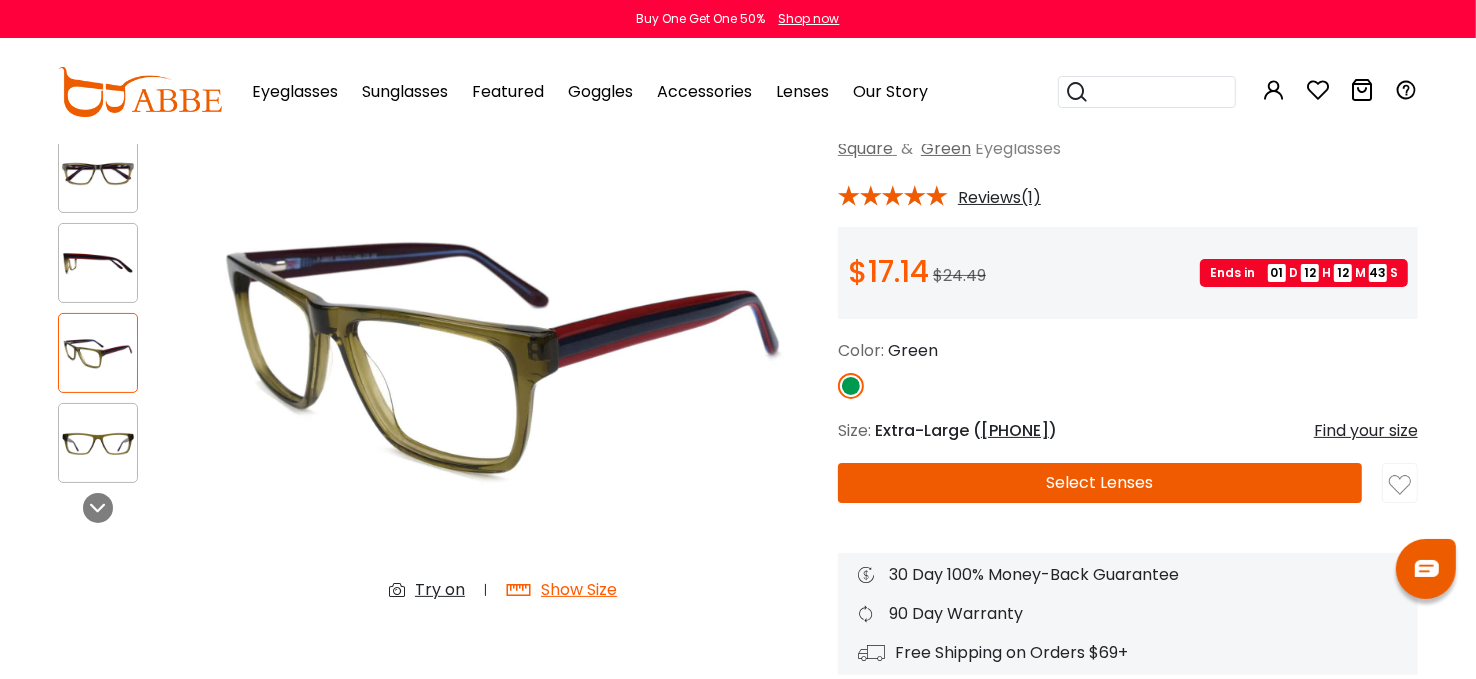 click at bounding box center (98, 443) 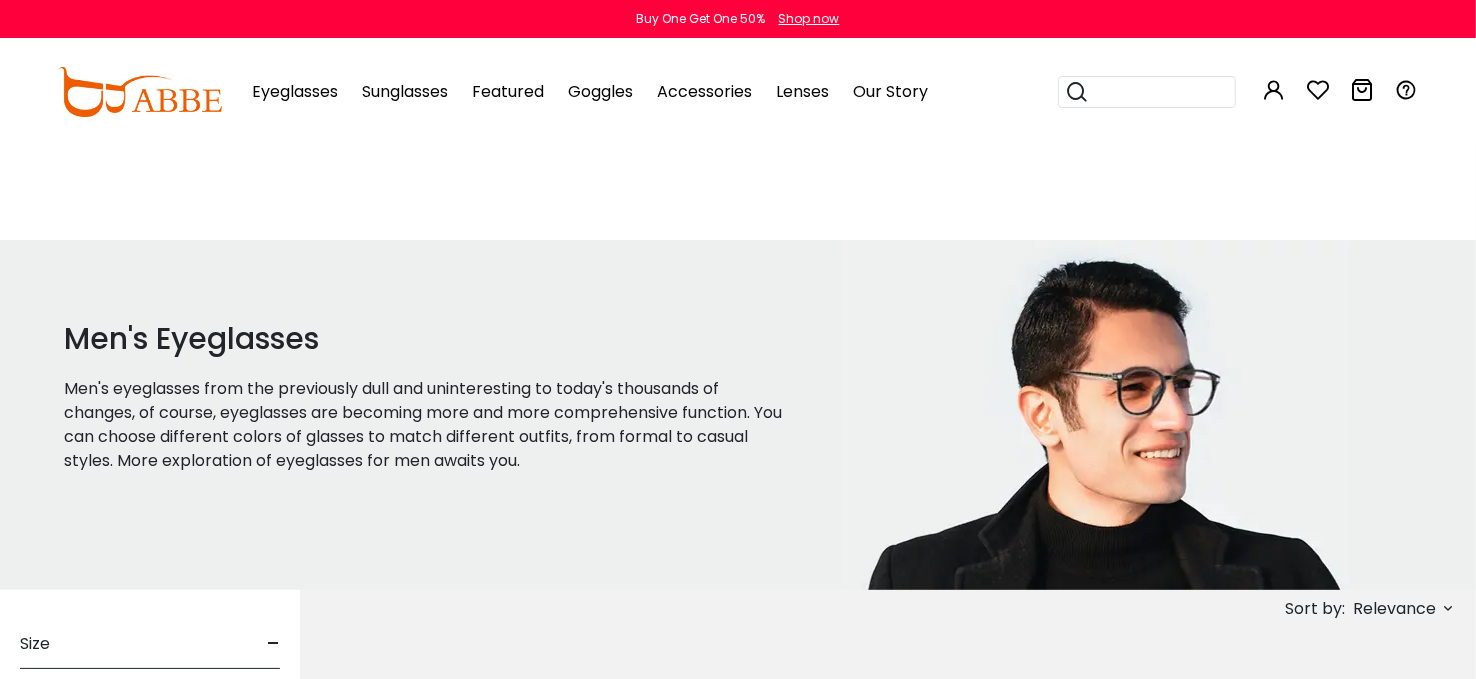 scroll, scrollTop: 0, scrollLeft: 0, axis: both 